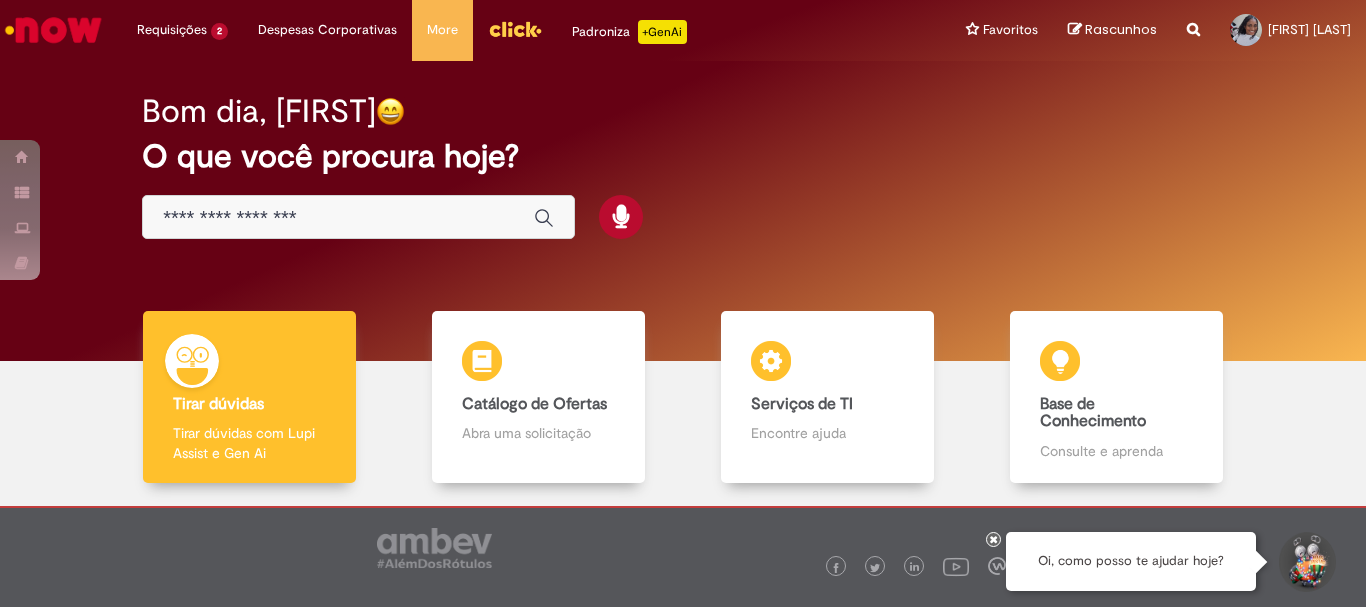 scroll, scrollTop: 0, scrollLeft: 0, axis: both 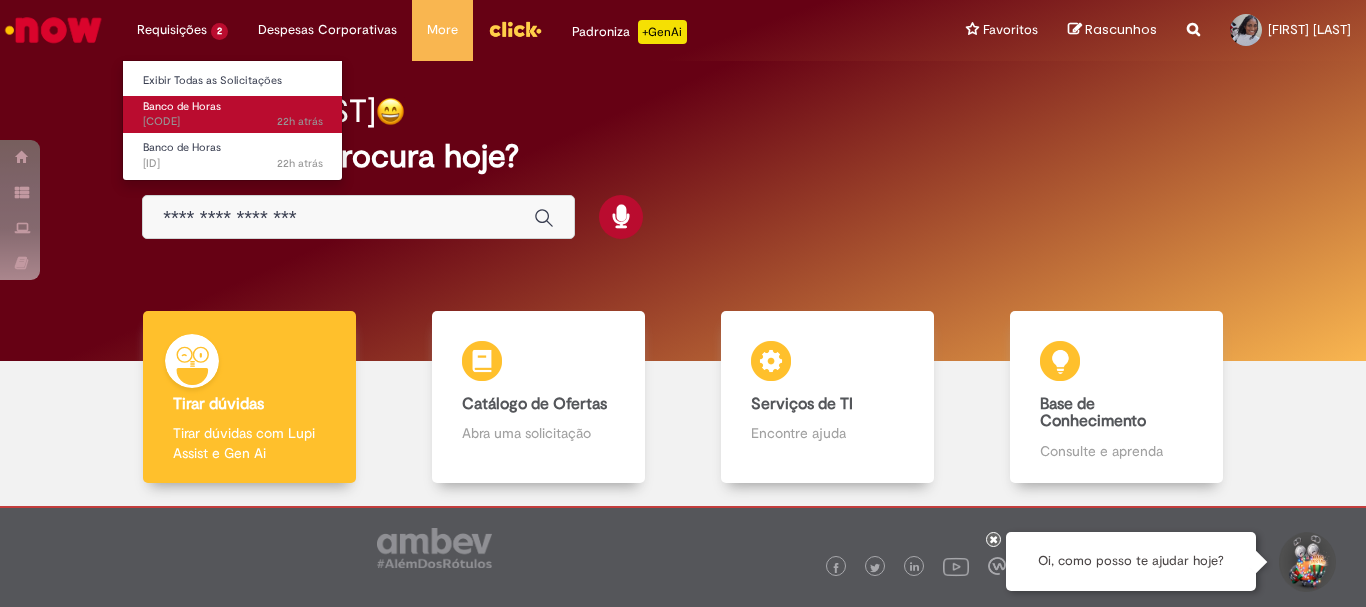 click on "Banco de Horas
22h atrás 22 horas atrás  [ID]" at bounding box center (233, 114) 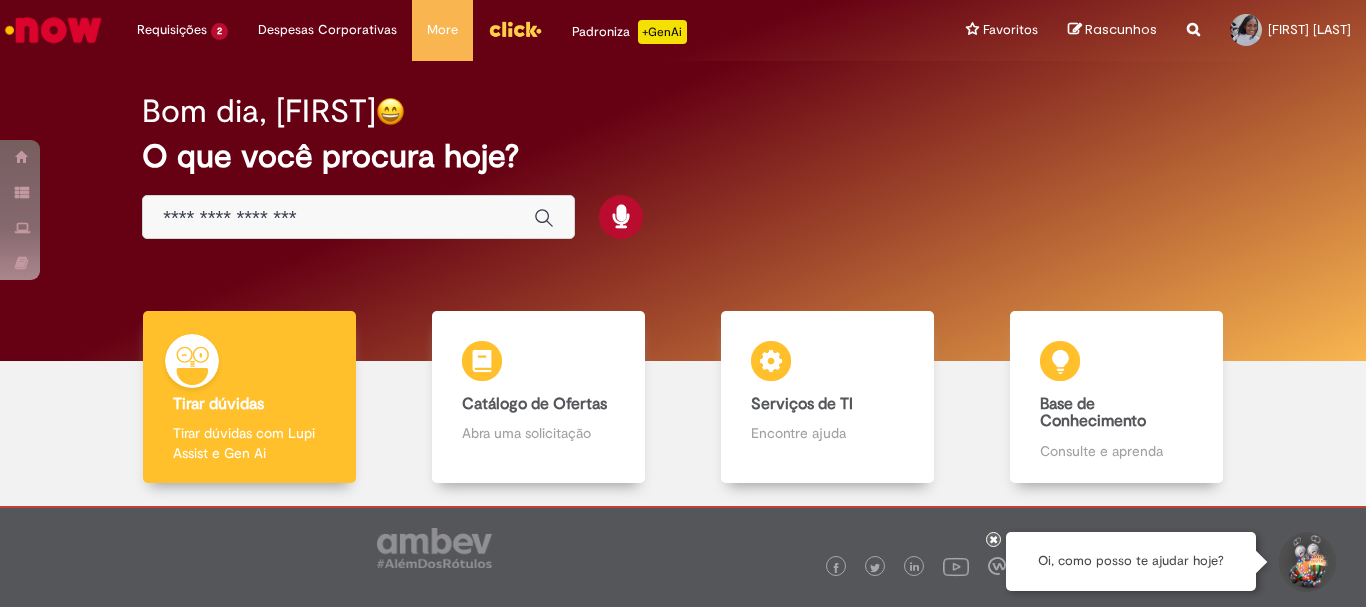 click on "Bom dia, [FIRST]
O que você procura hoje?" at bounding box center (683, 167) 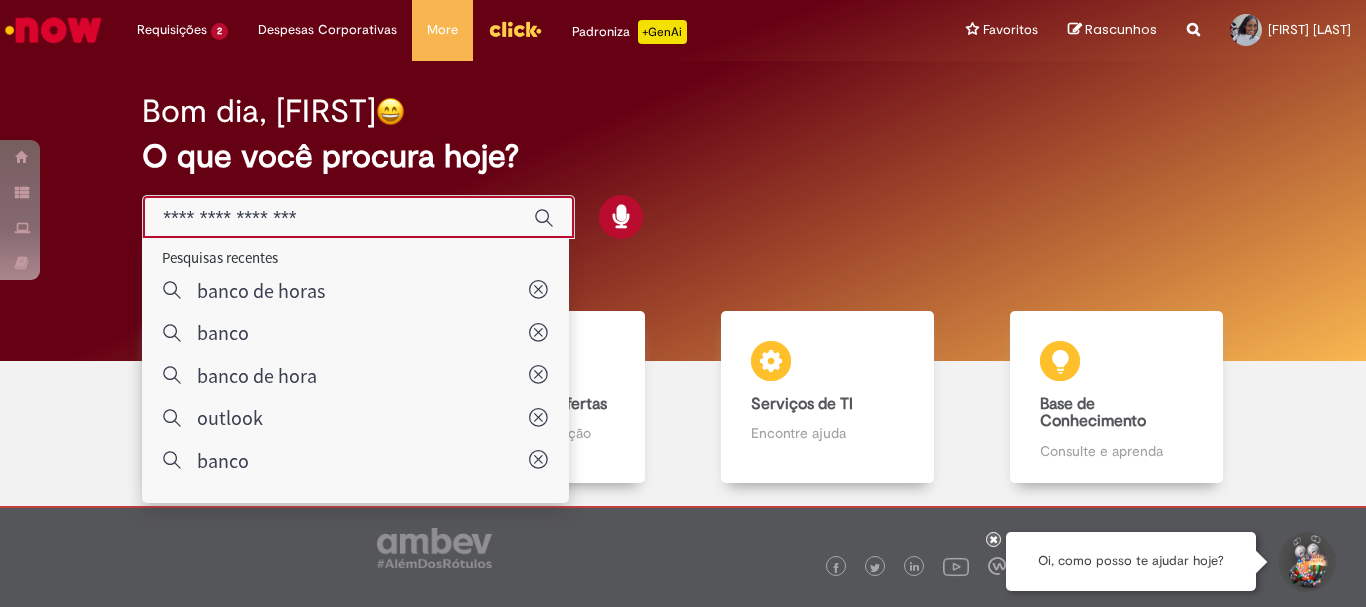click at bounding box center [338, 218] 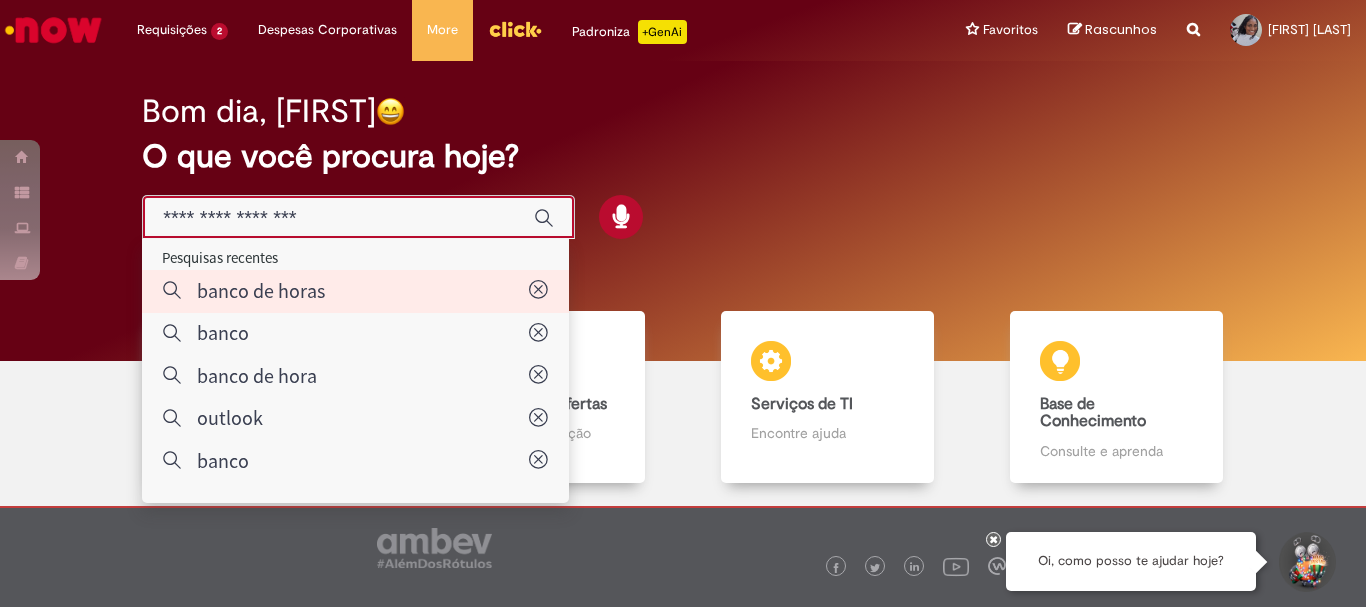 type on "**********" 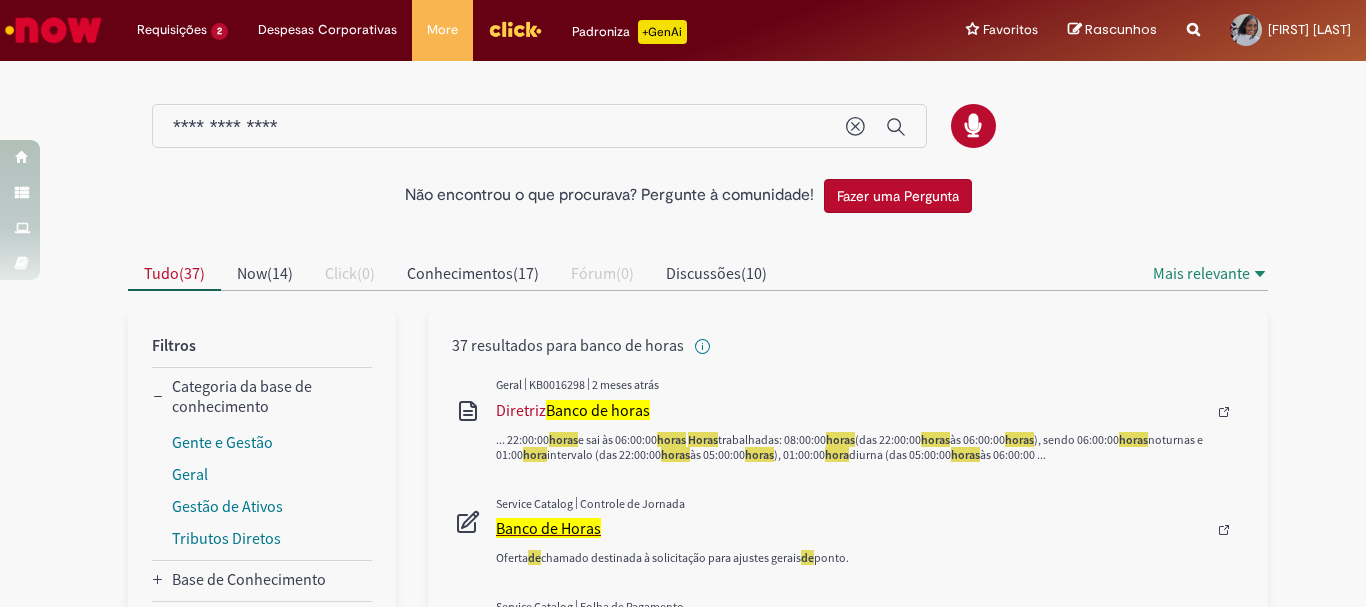 click on "Banco de Horas" at bounding box center [548, 528] 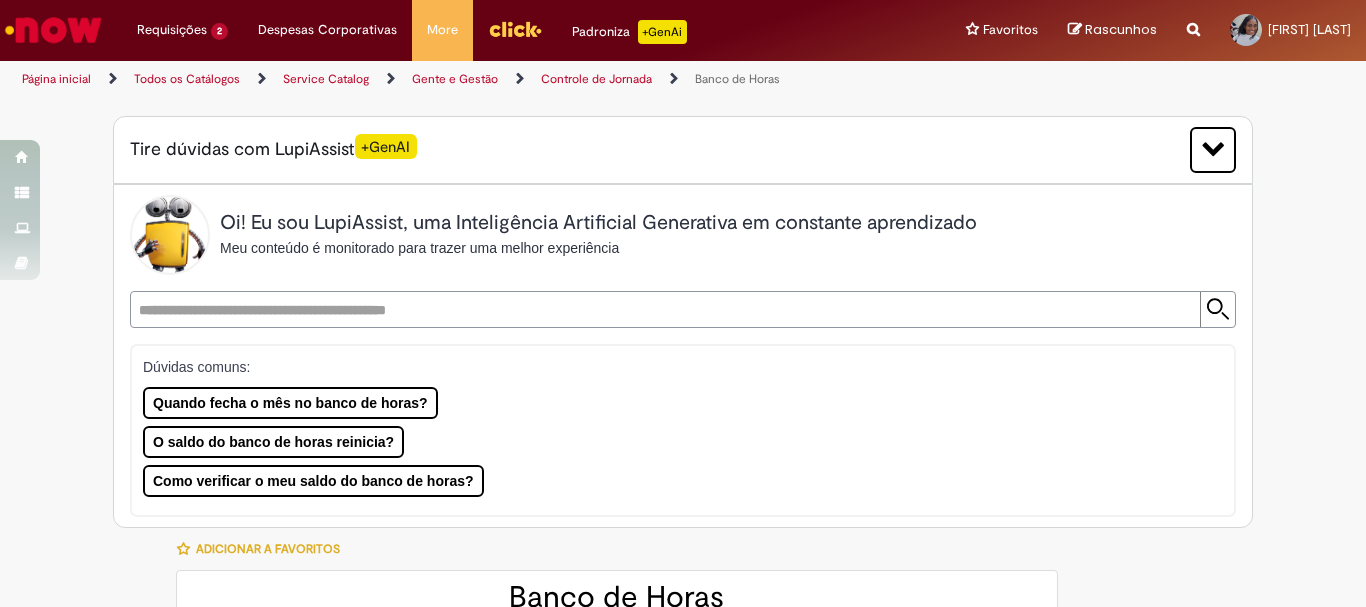 type on "********" 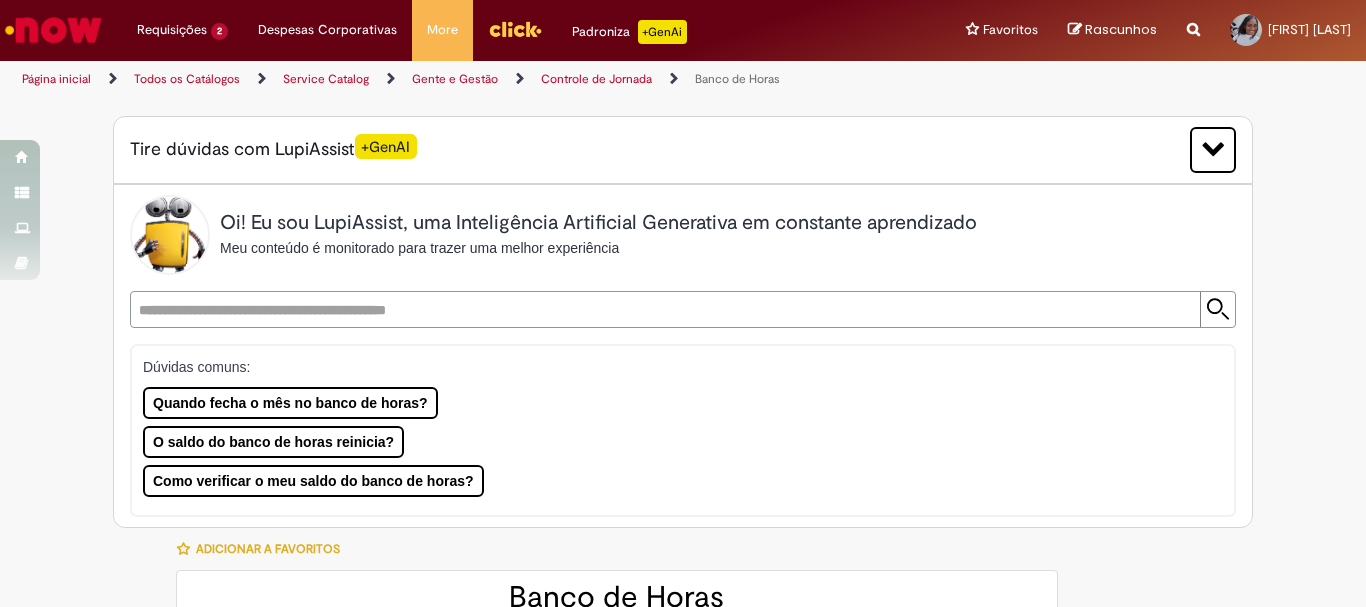 type on "**********" 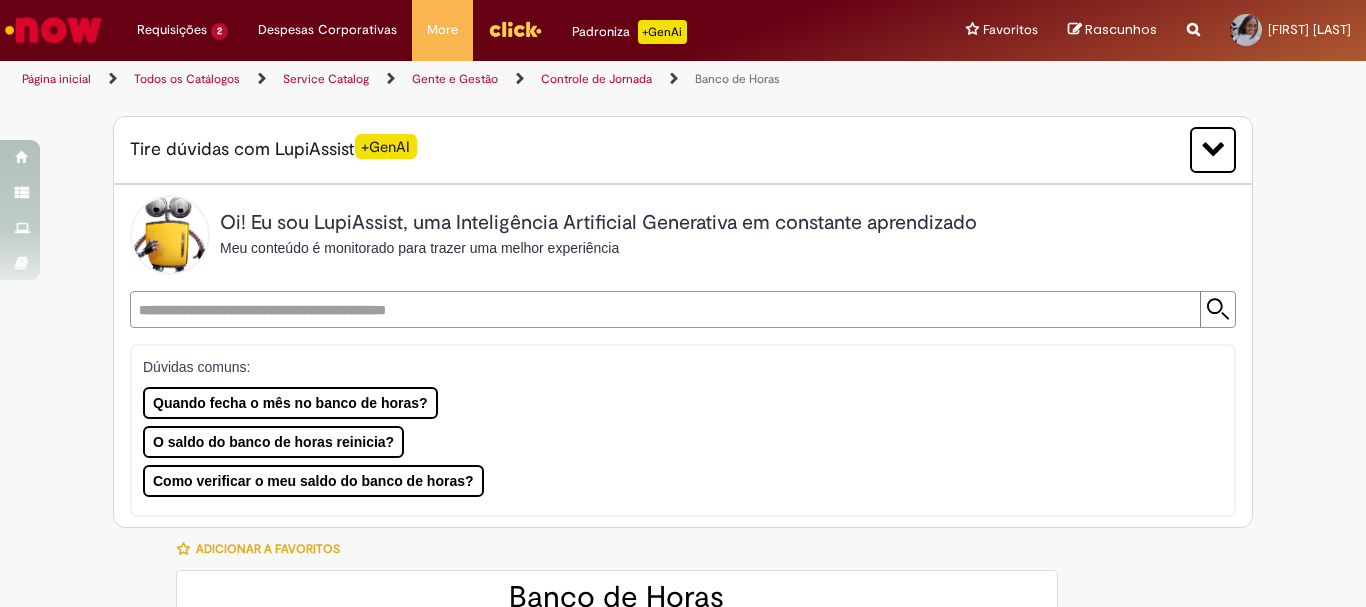 type on "**********" 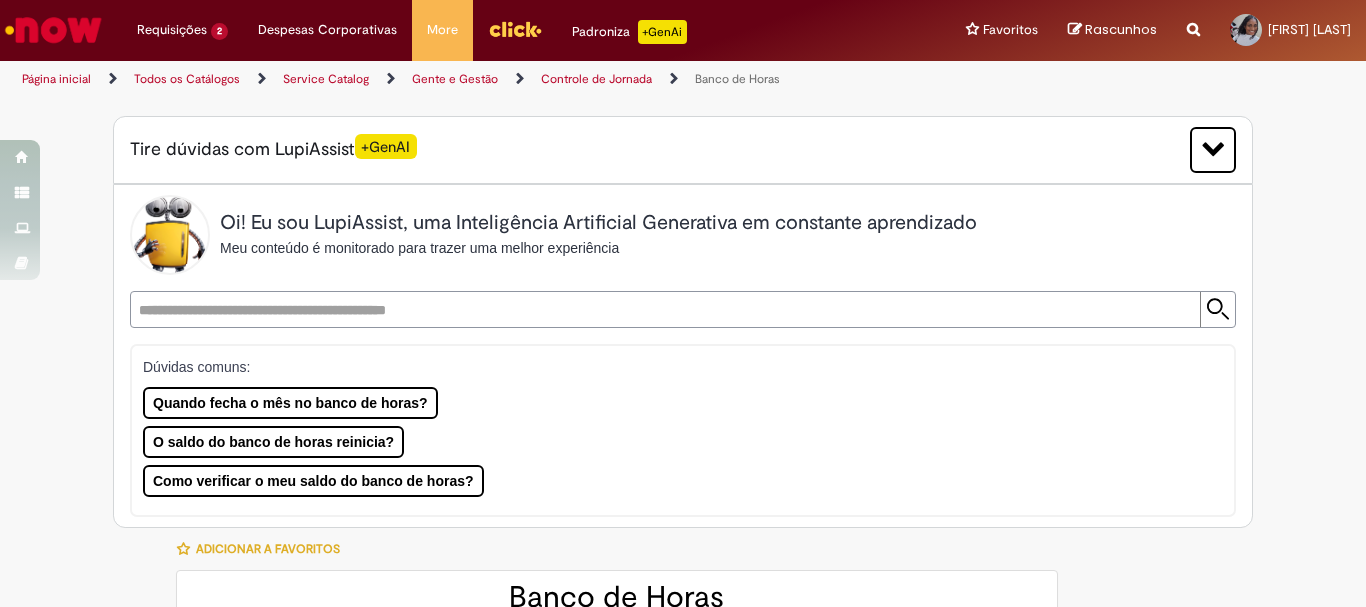 type on "**********" 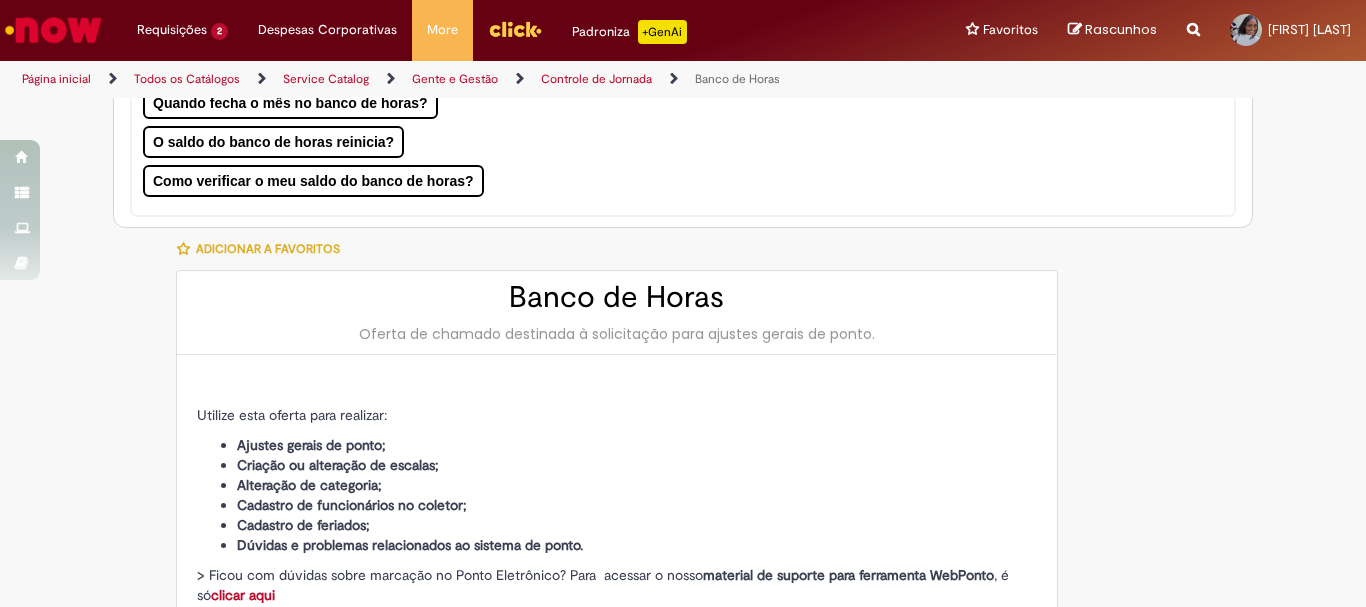 type on "**********" 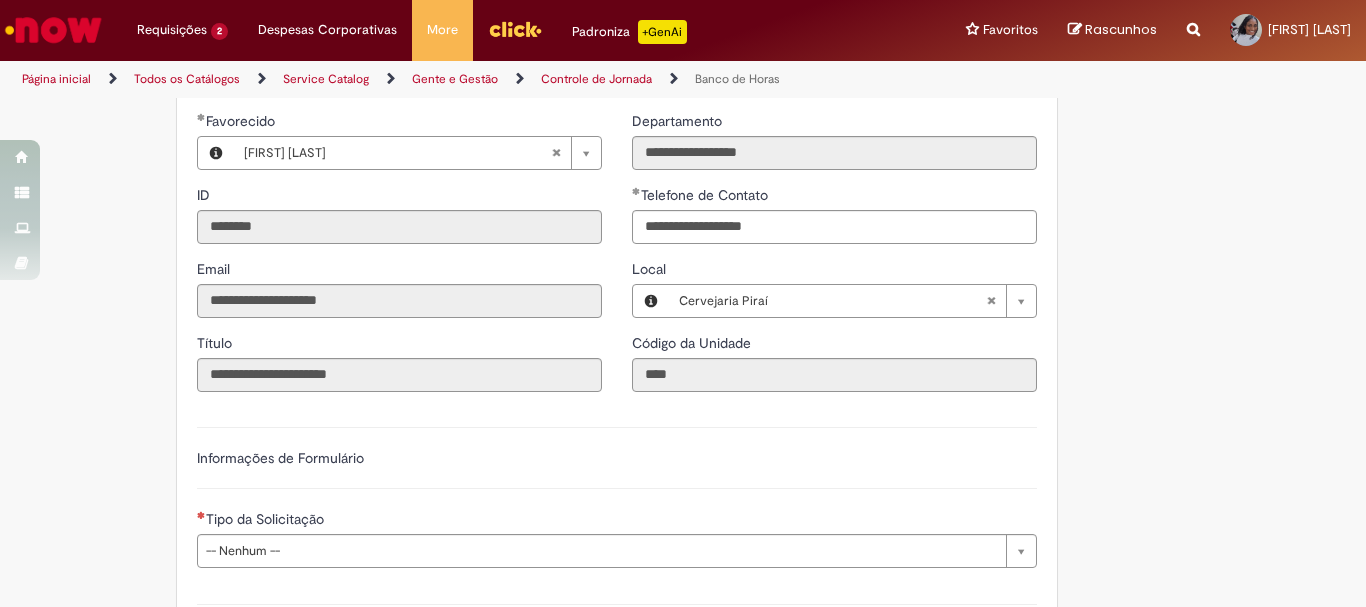 scroll, scrollTop: 1268, scrollLeft: 0, axis: vertical 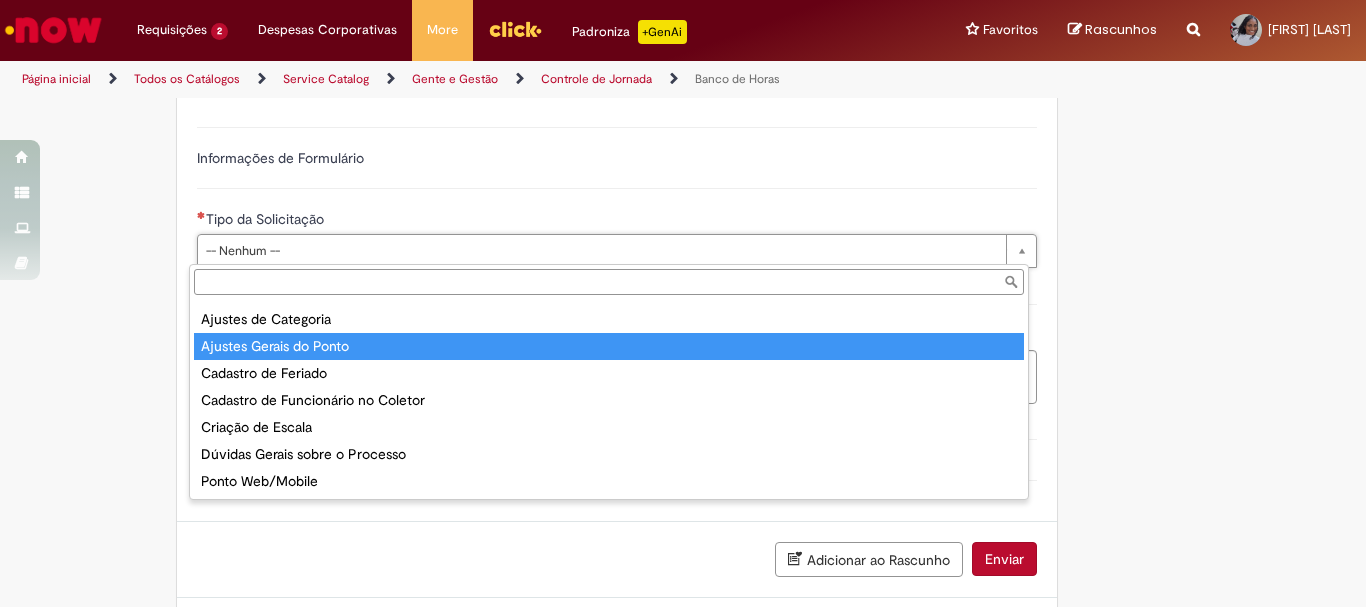 type on "**********" 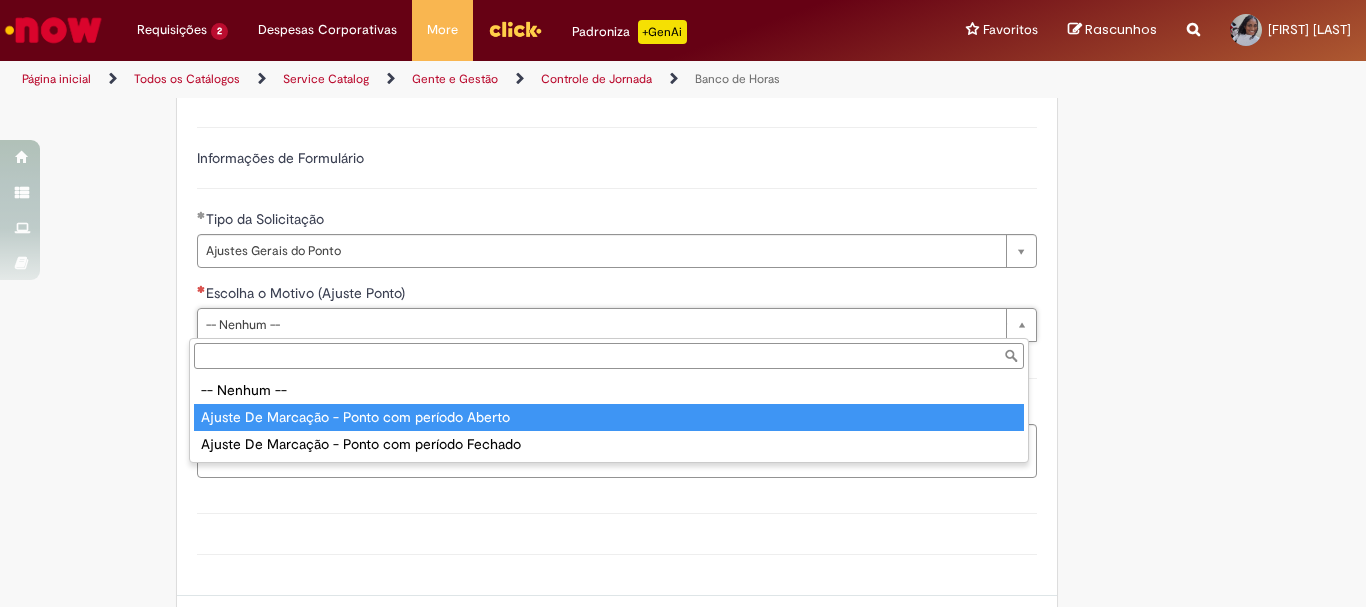 type on "**********" 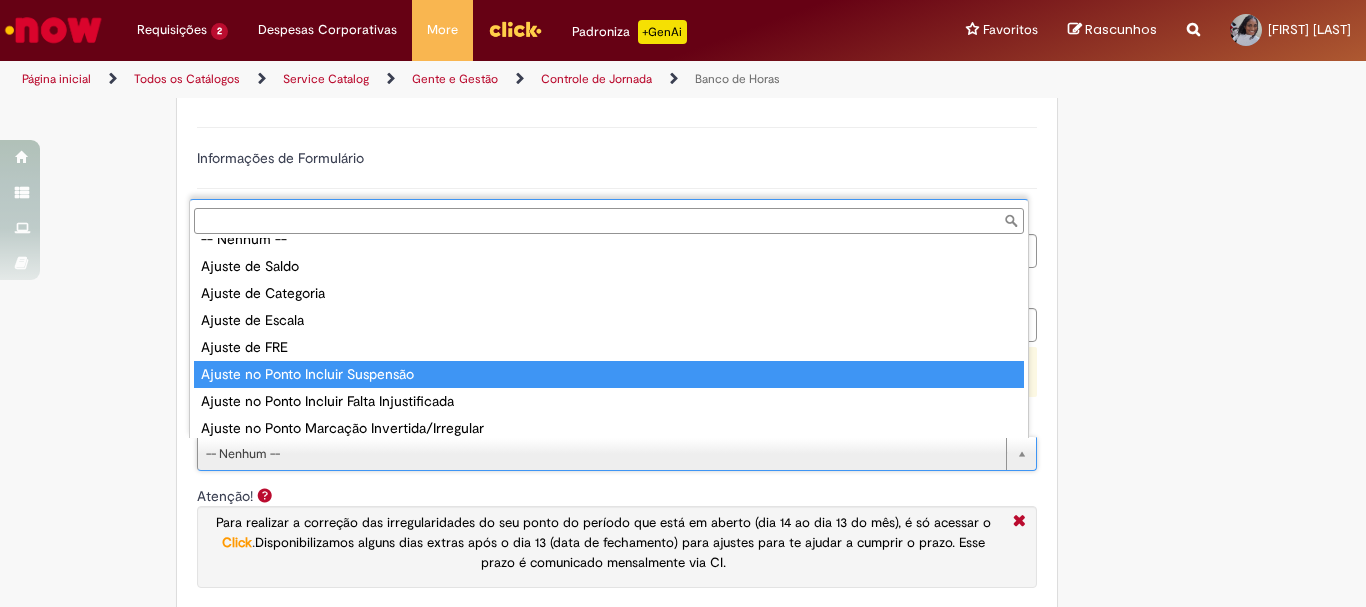 scroll, scrollTop: 105, scrollLeft: 0, axis: vertical 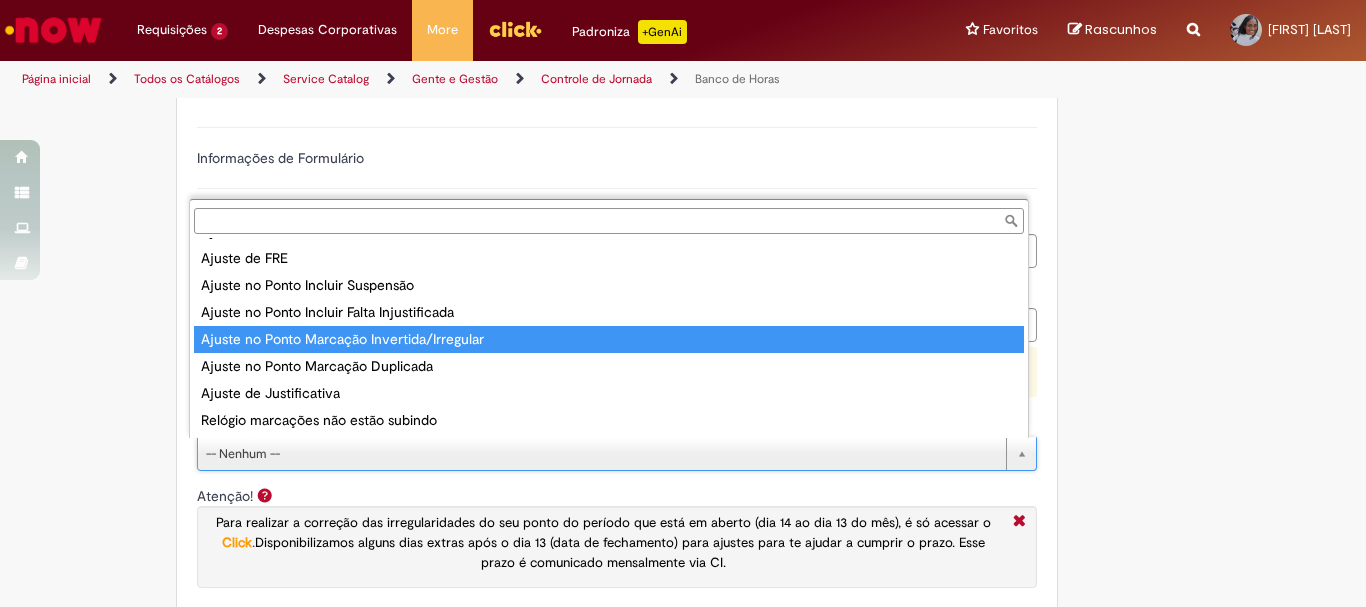 type on "**********" 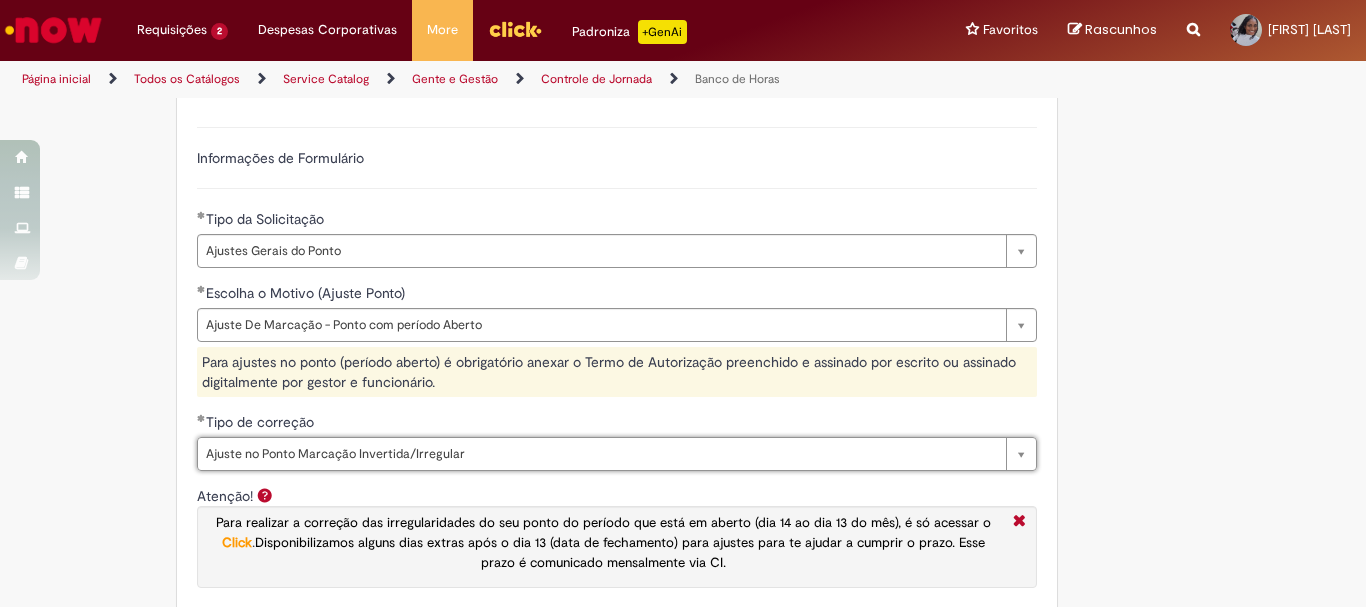 scroll, scrollTop: 1568, scrollLeft: 0, axis: vertical 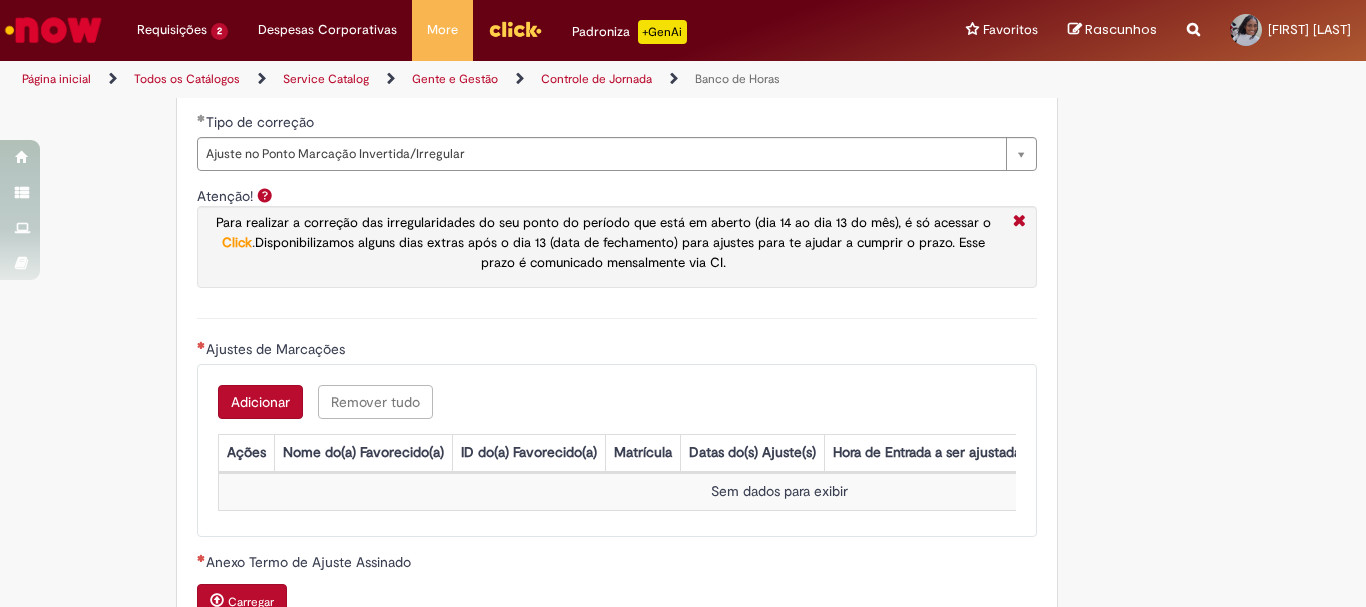 click on "Adicionar" at bounding box center (260, 402) 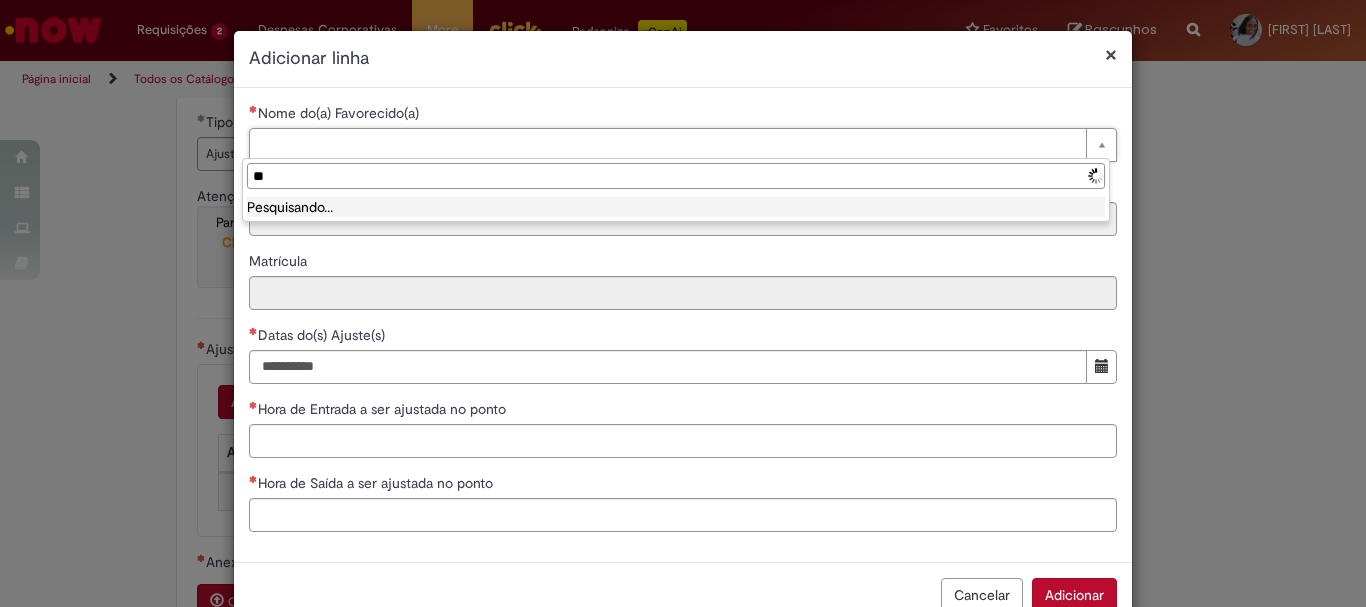 type on "*" 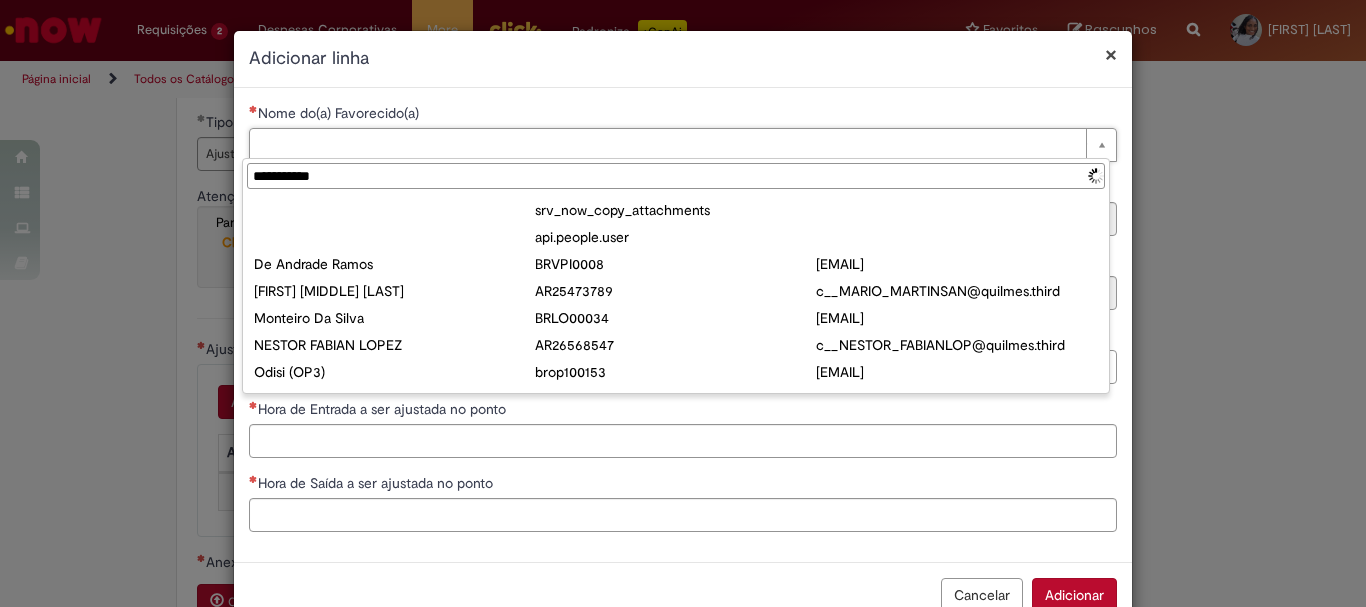 type on "**********" 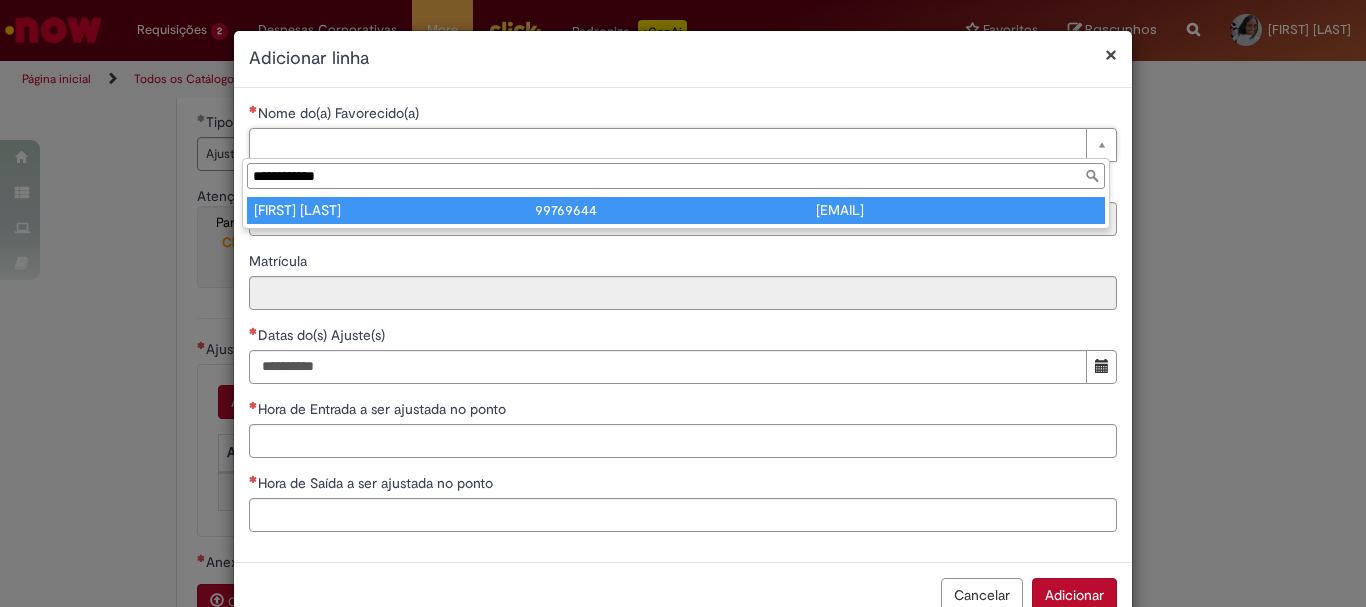 type on "**********" 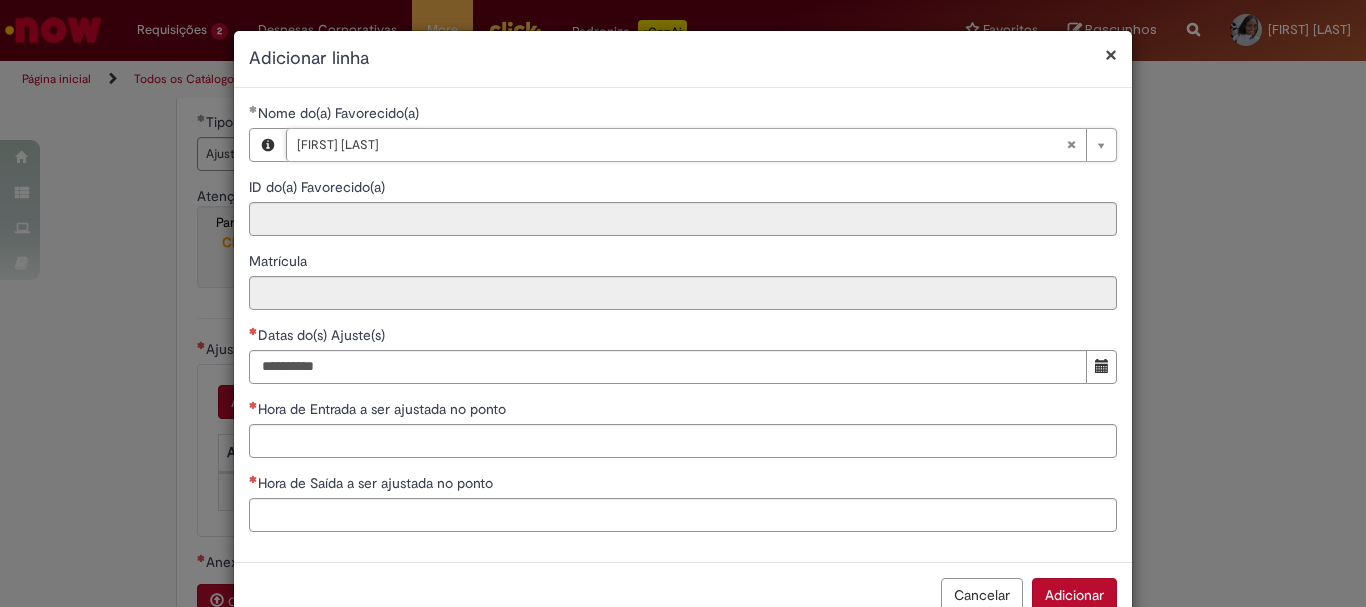 type on "********" 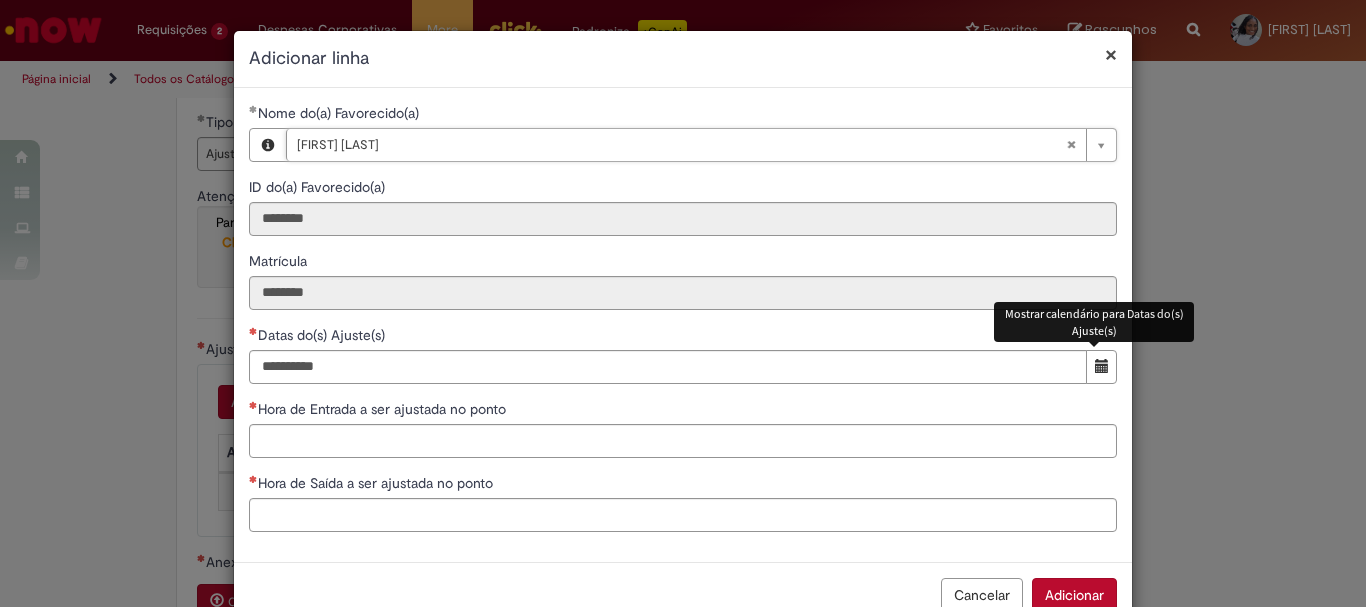 click at bounding box center (1102, 366) 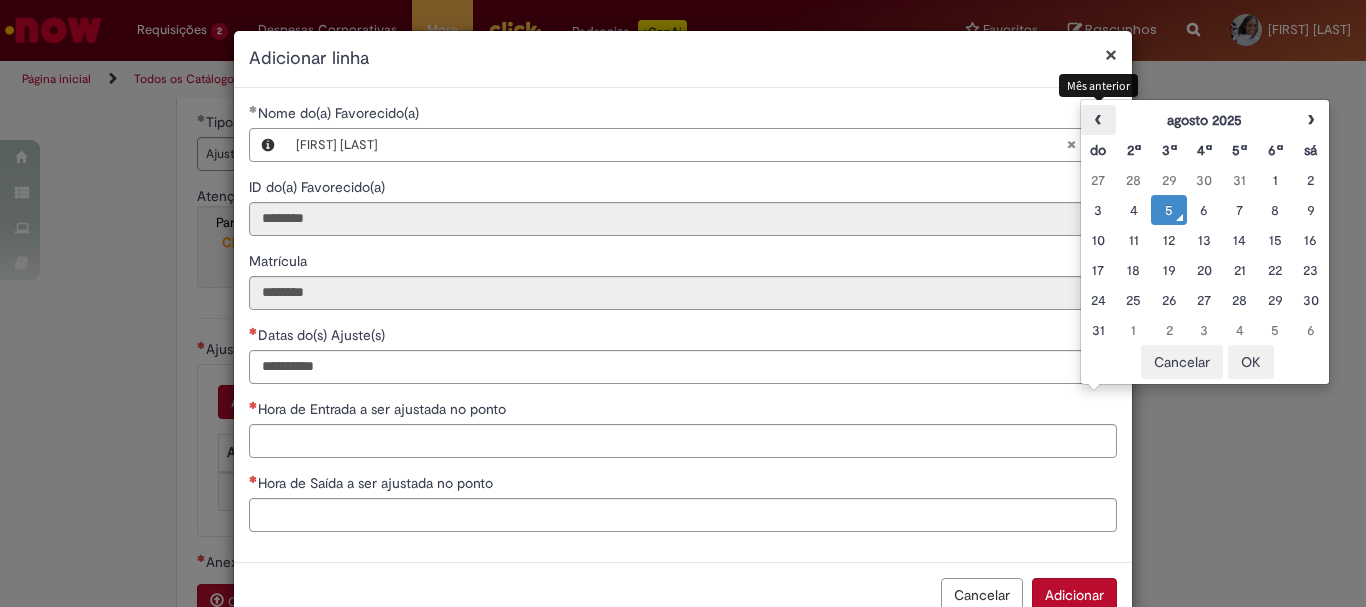 click on "‹" at bounding box center [1098, 120] 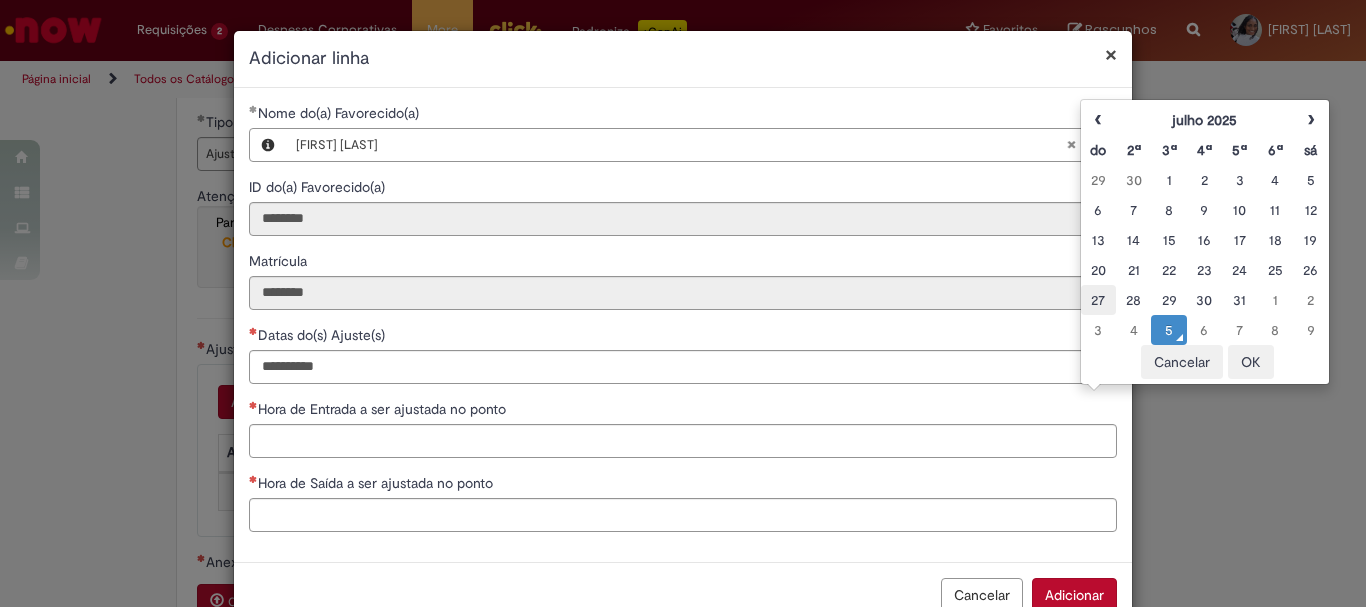 click on "27" at bounding box center [1098, 300] 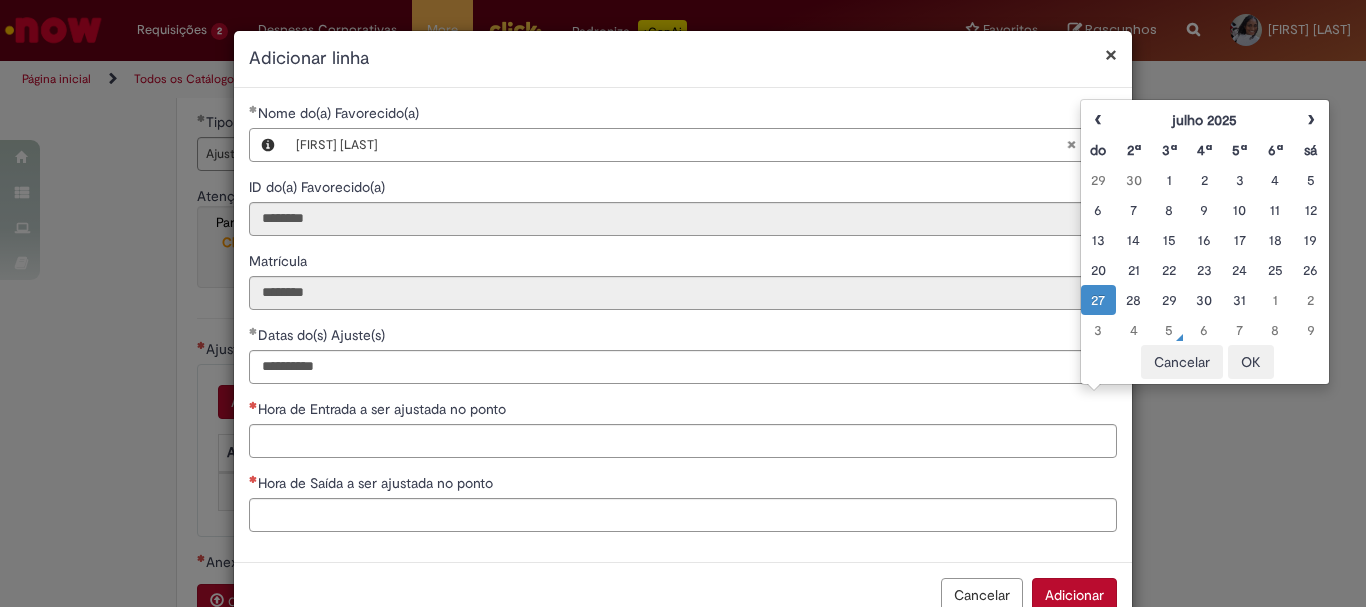 click on "OK" at bounding box center [1251, 362] 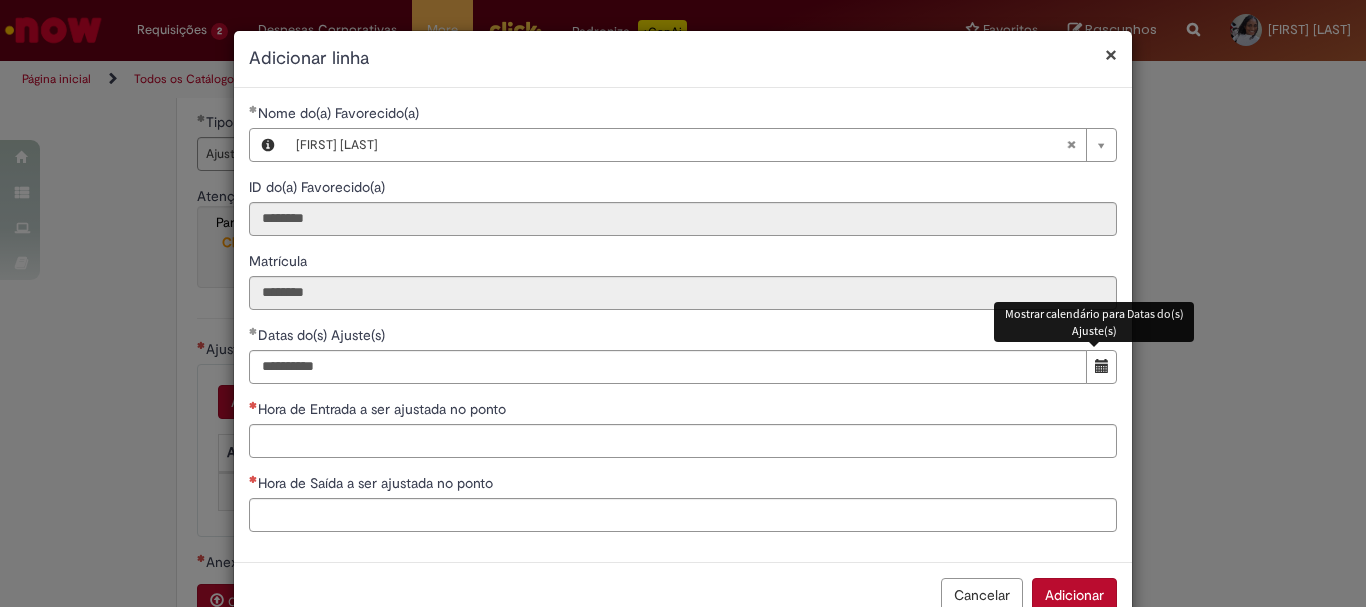 click on "Hora de Entrada a ser ajustada no ponto" at bounding box center [683, 411] 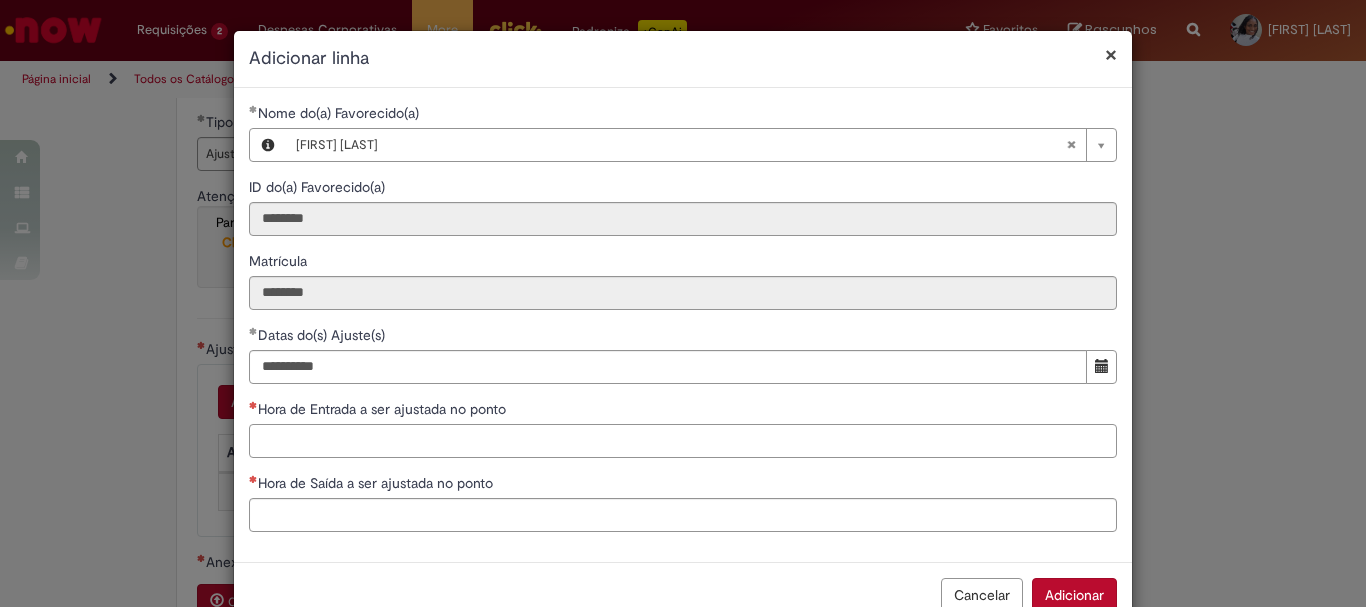 click on "Hora de Entrada a ser ajustada no ponto" at bounding box center (683, 441) 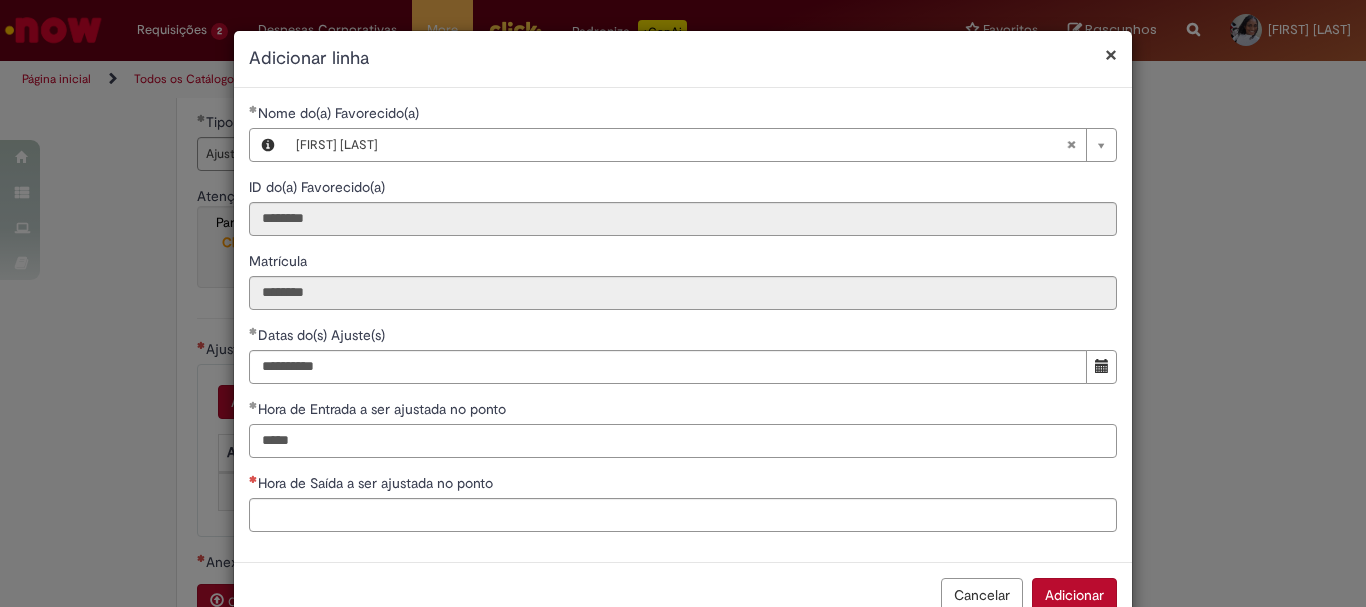 type on "*****" 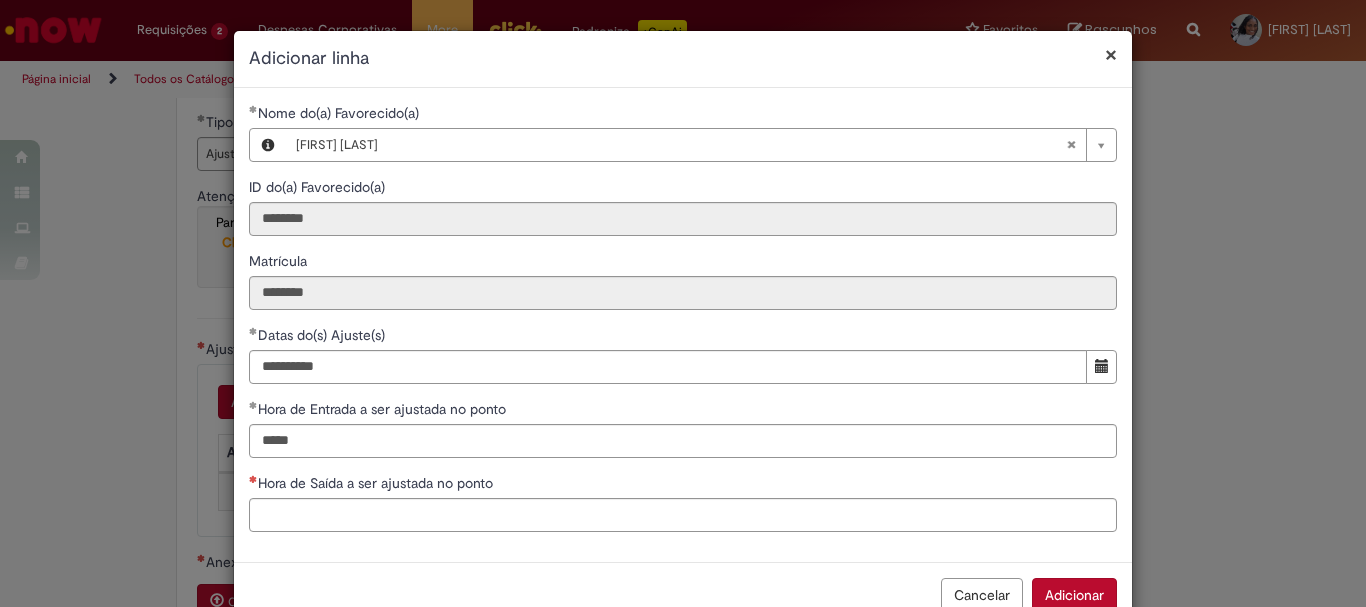 click on "Hora de Saída a ser ajustada no ponto" at bounding box center (683, 485) 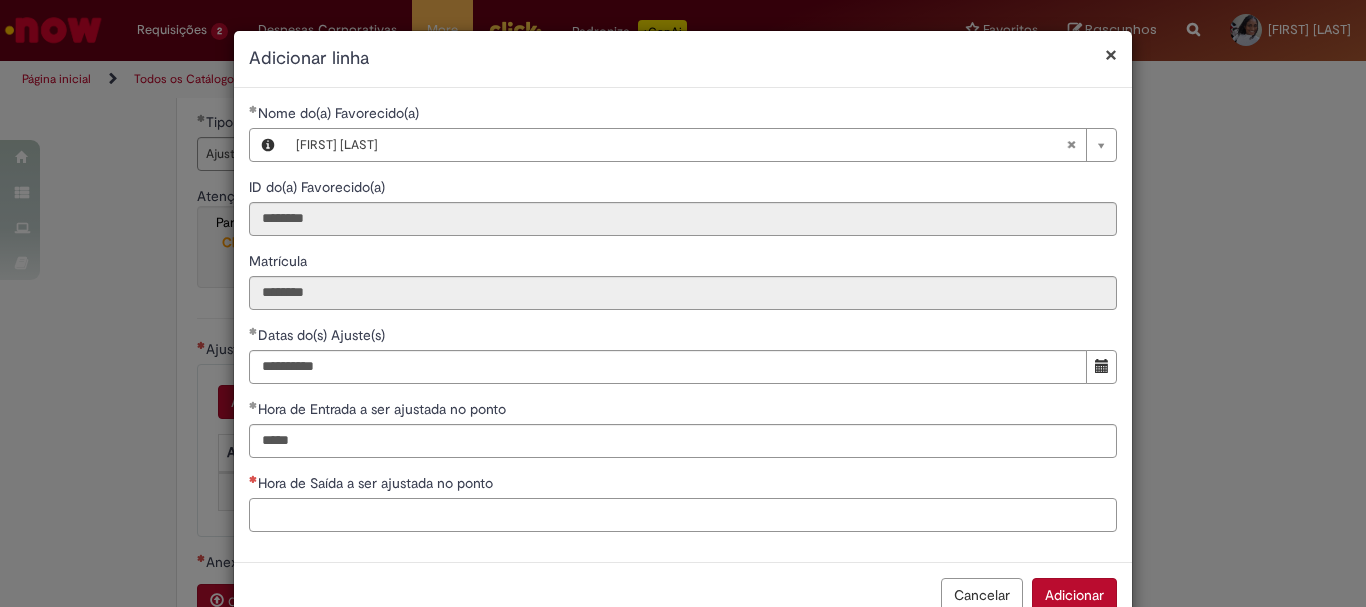 click on "Hora de Saída a ser ajustada no ponto" at bounding box center (683, 515) 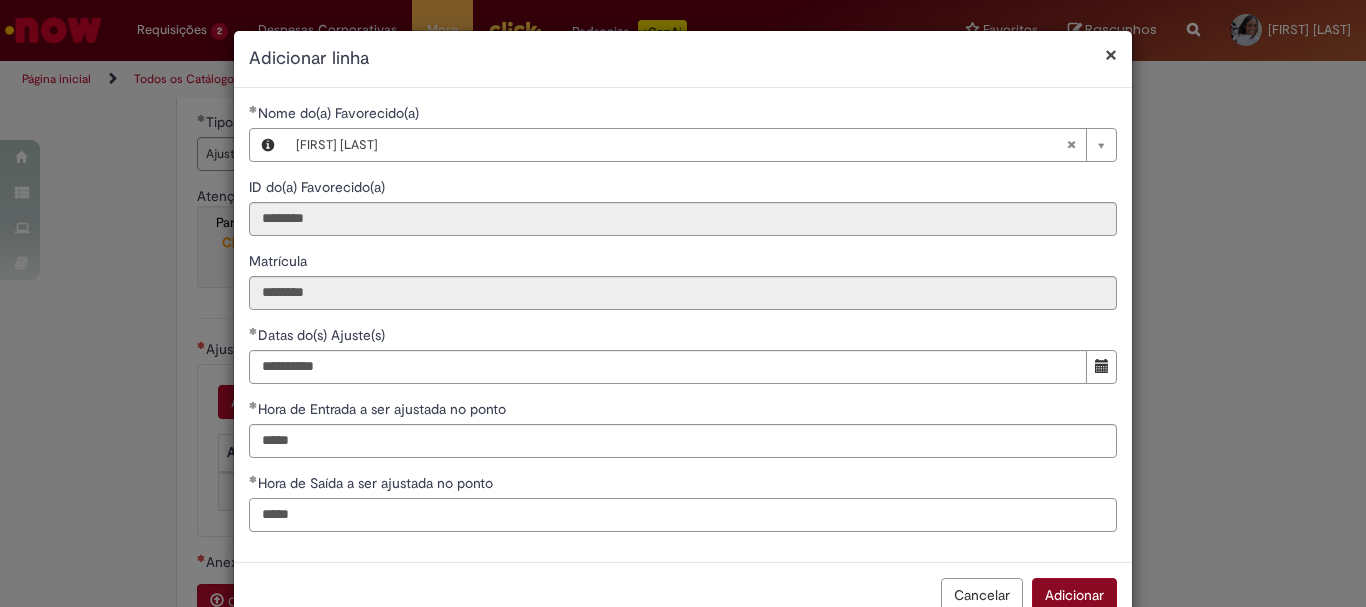 type on "*****" 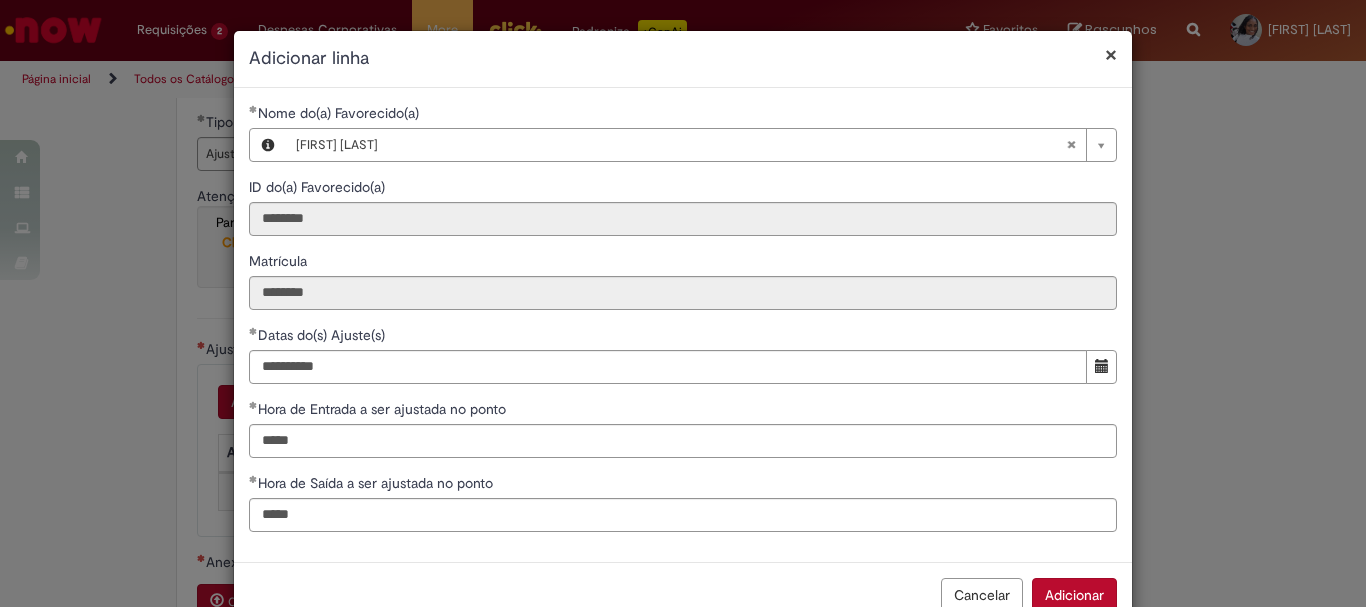 click on "Adicionar" at bounding box center (1074, 595) 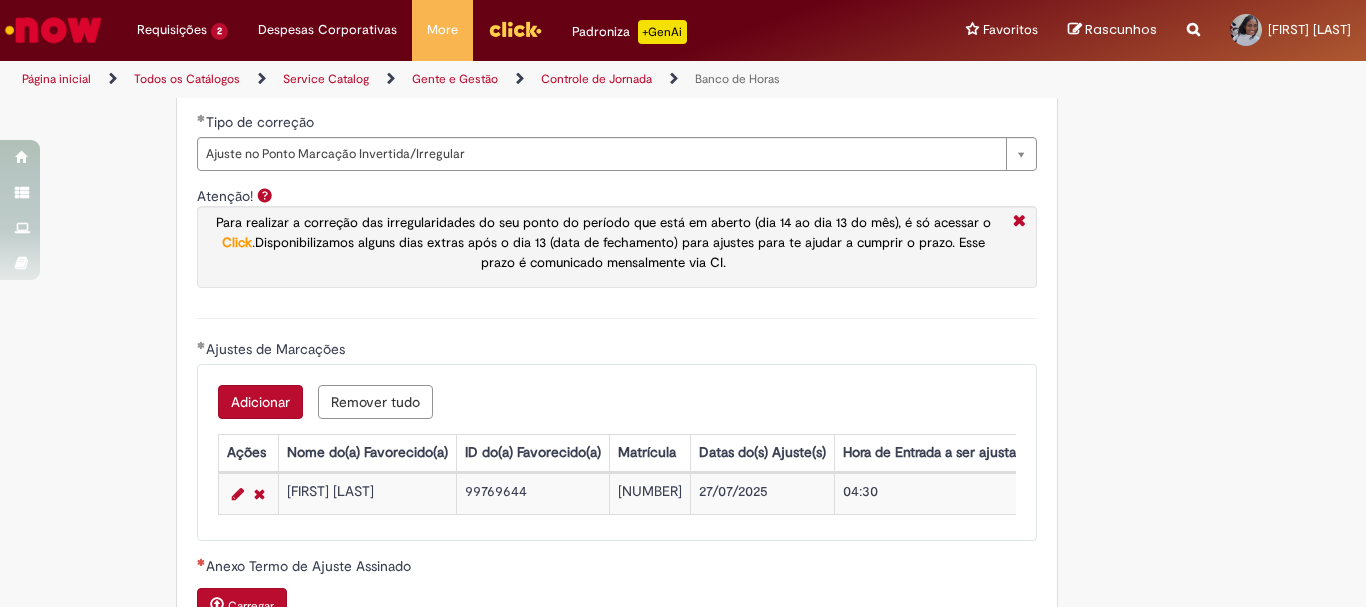 scroll, scrollTop: 5, scrollLeft: 0, axis: vertical 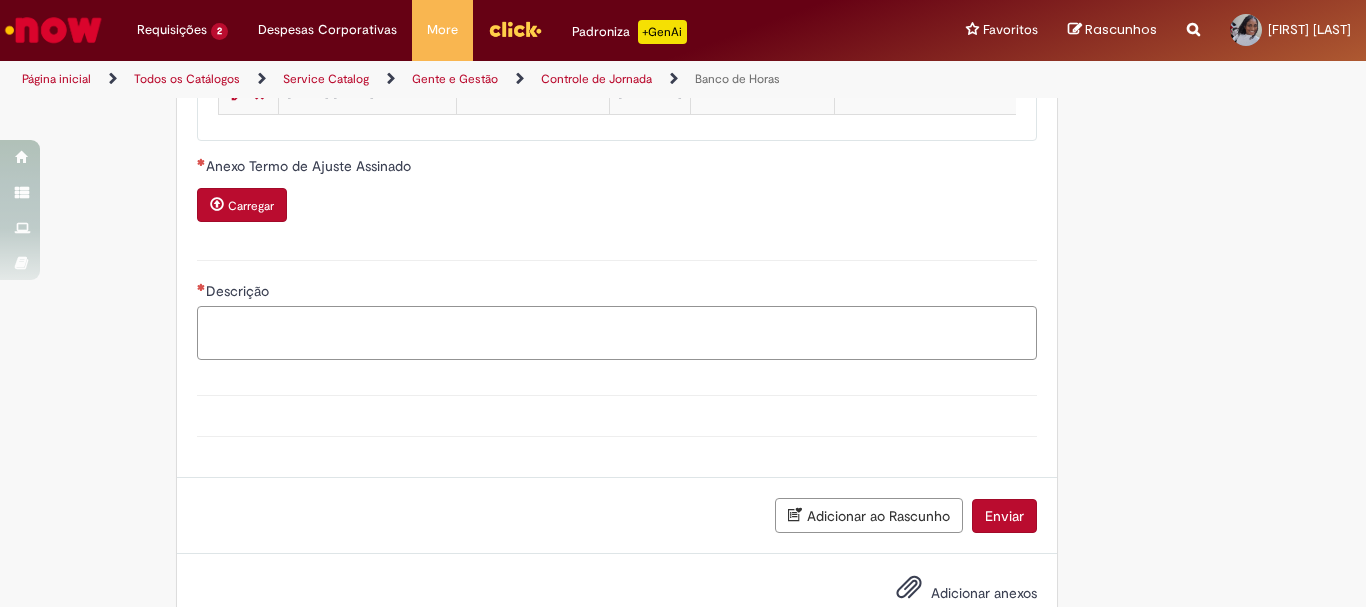 click on "Descrição" at bounding box center [617, 333] 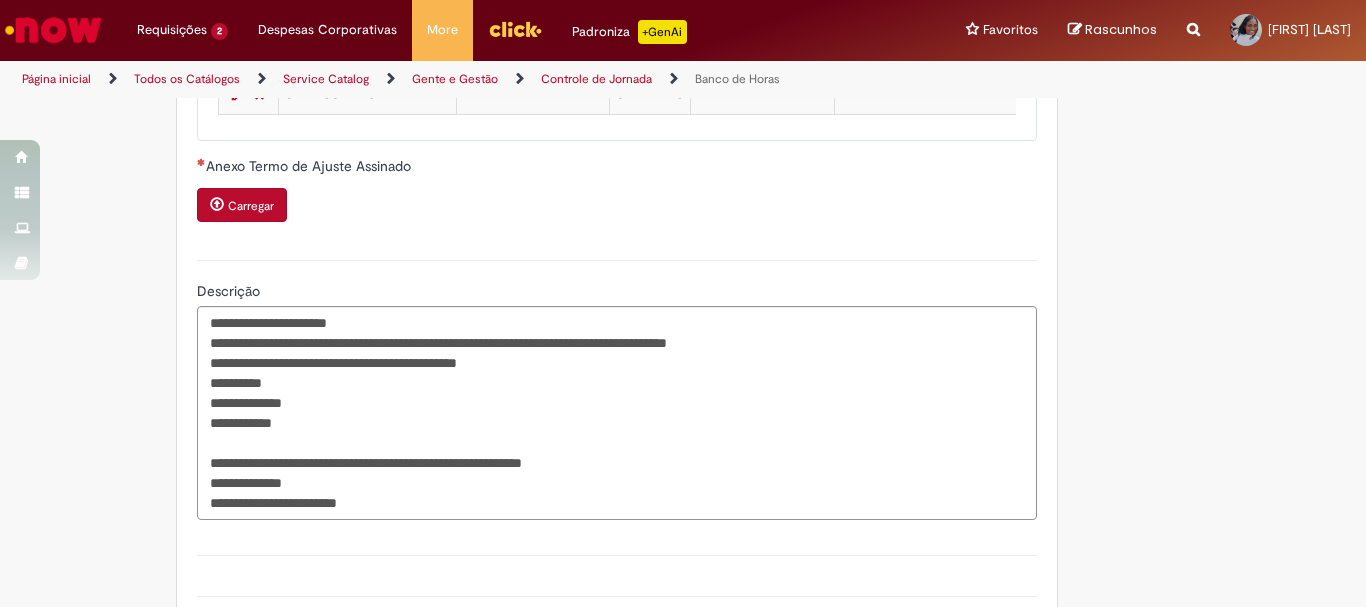 click on "Carregar" at bounding box center (251, 206) 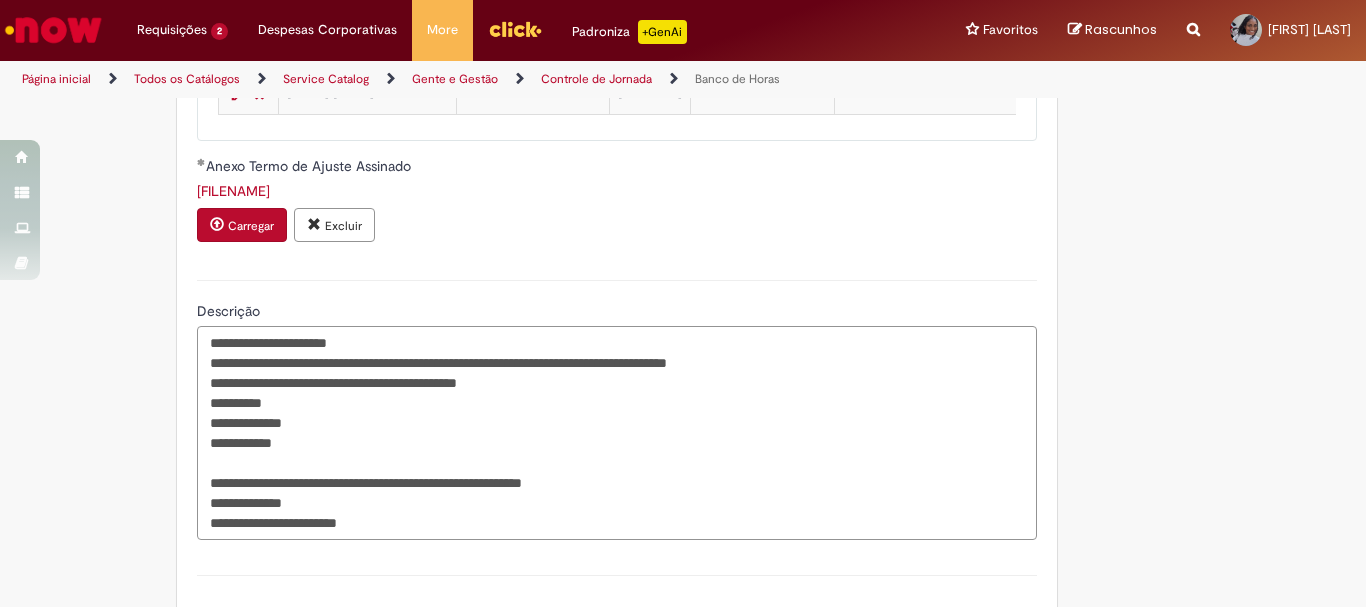 click on "**********" at bounding box center (617, 433) 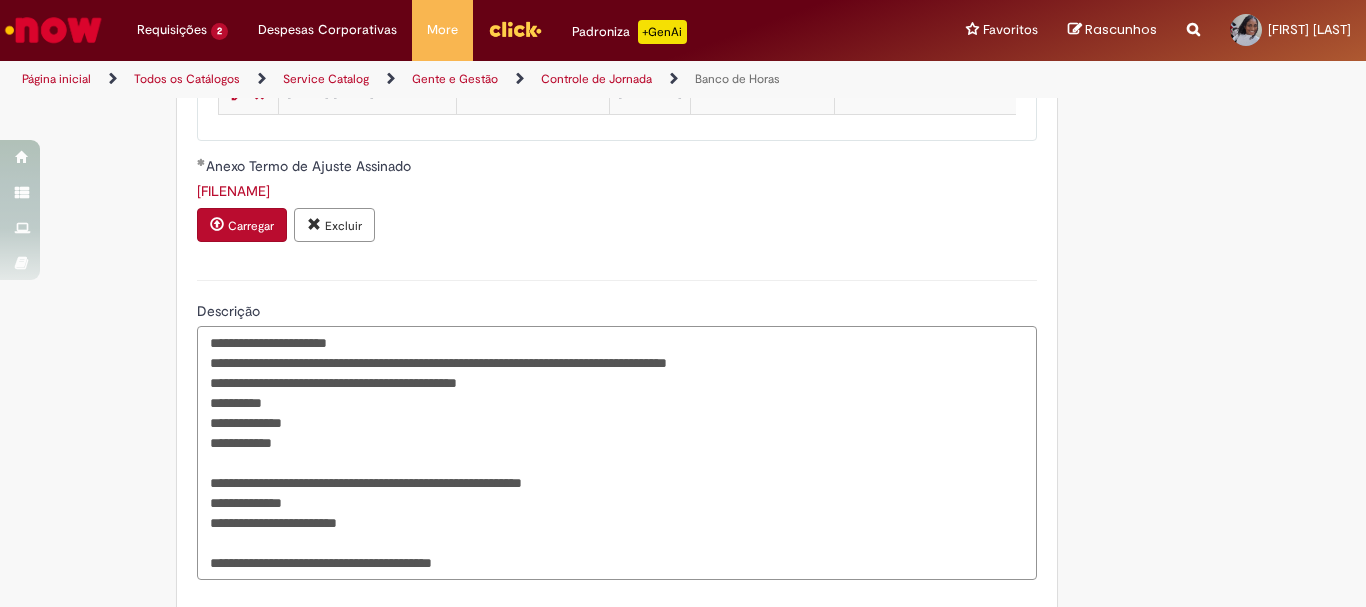 click on "**********" at bounding box center (617, 453) 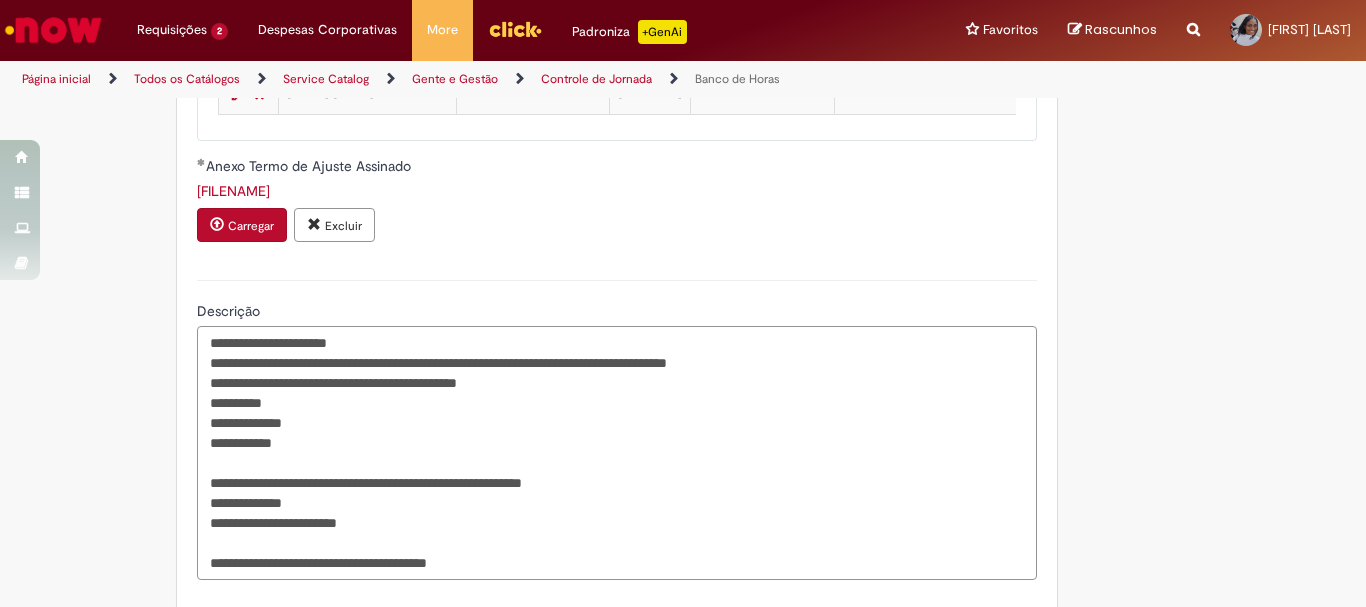 drag, startPoint x: 548, startPoint y: 588, endPoint x: 121, endPoint y: 355, distance: 486.43396 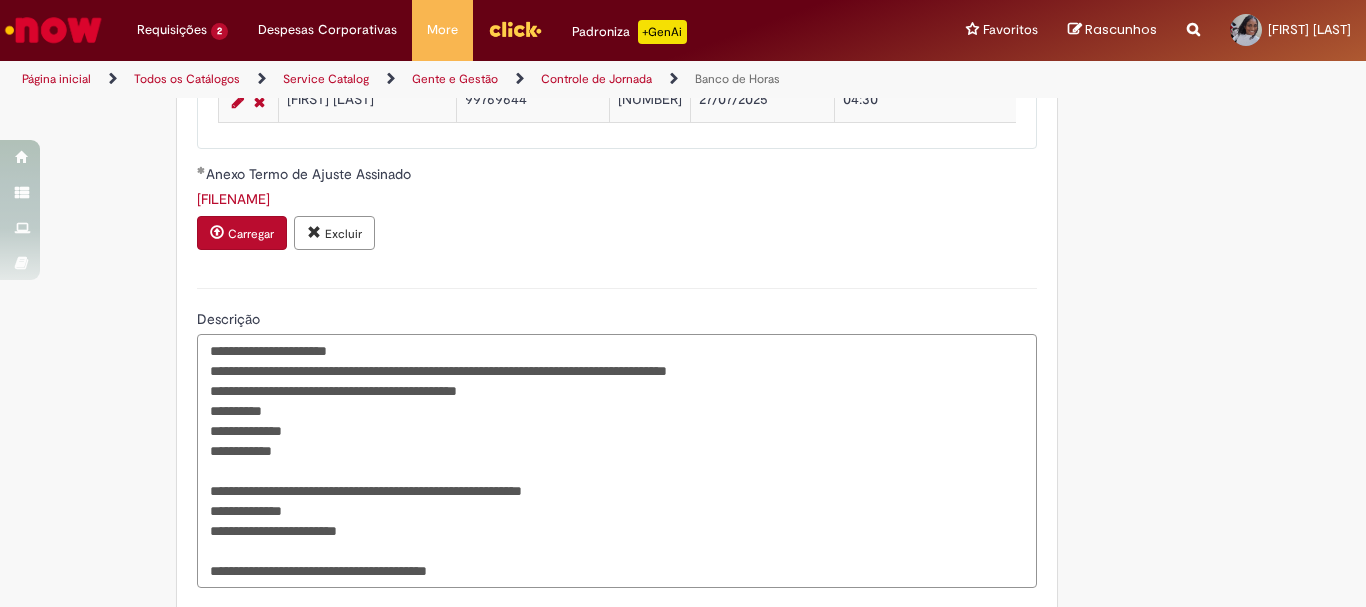 scroll, scrollTop: 2260, scrollLeft: 0, axis: vertical 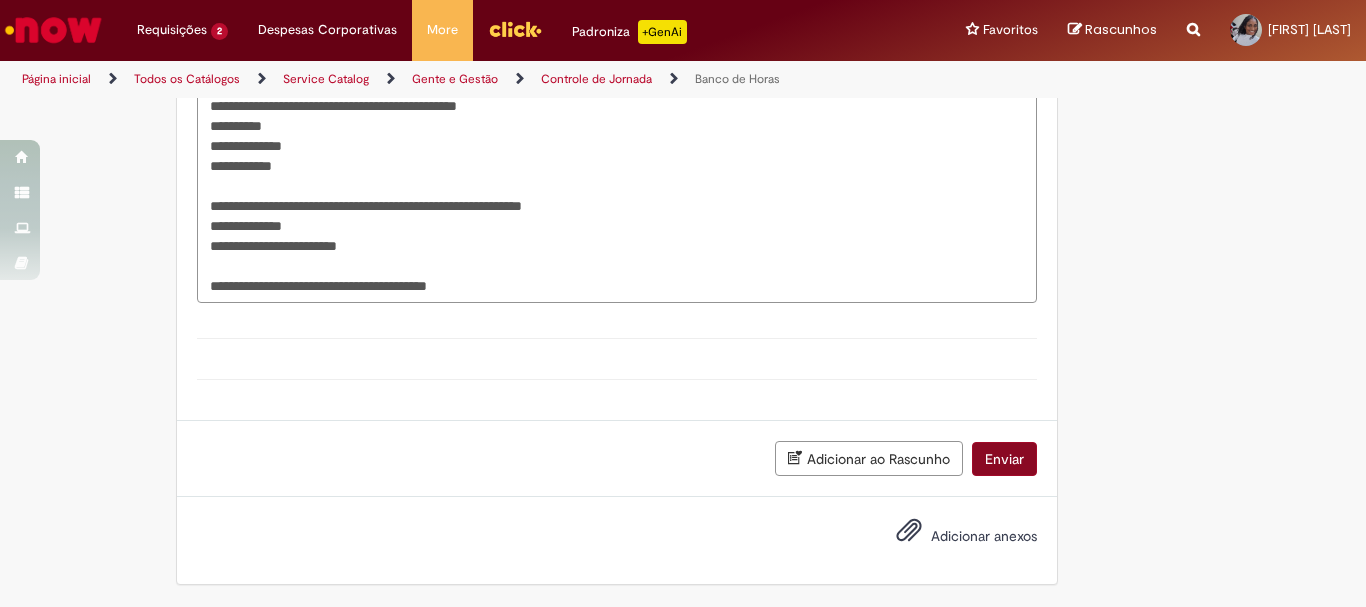 type on "**********" 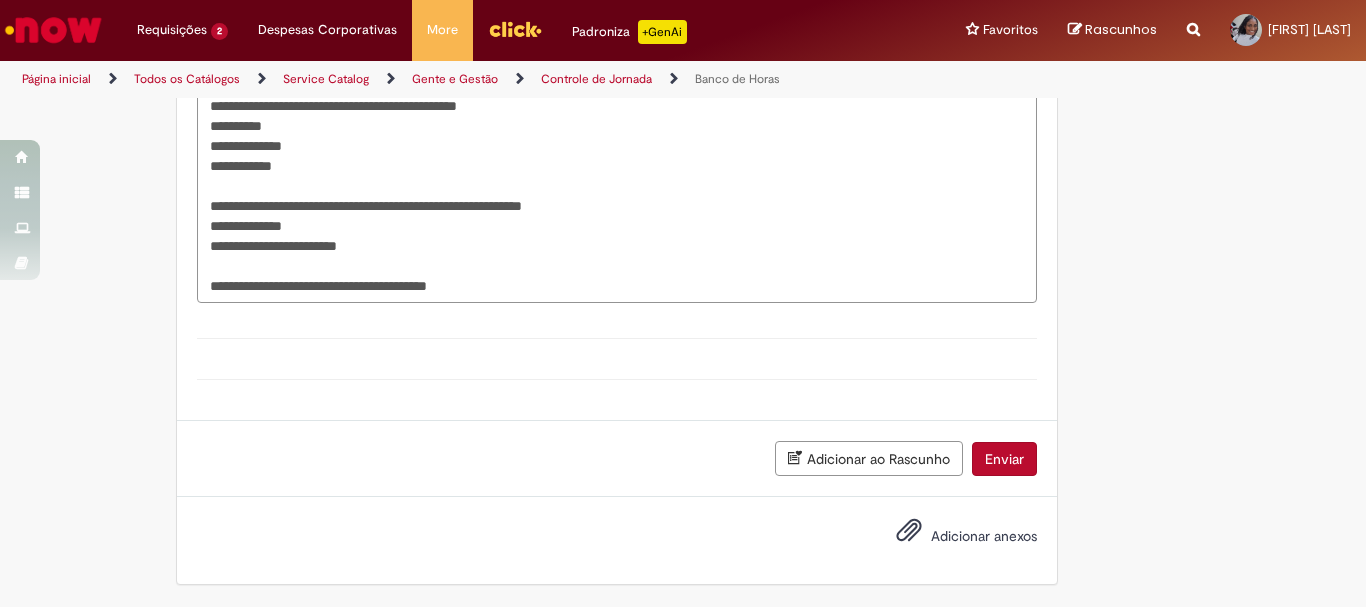 click on "Enviar" at bounding box center [1004, 459] 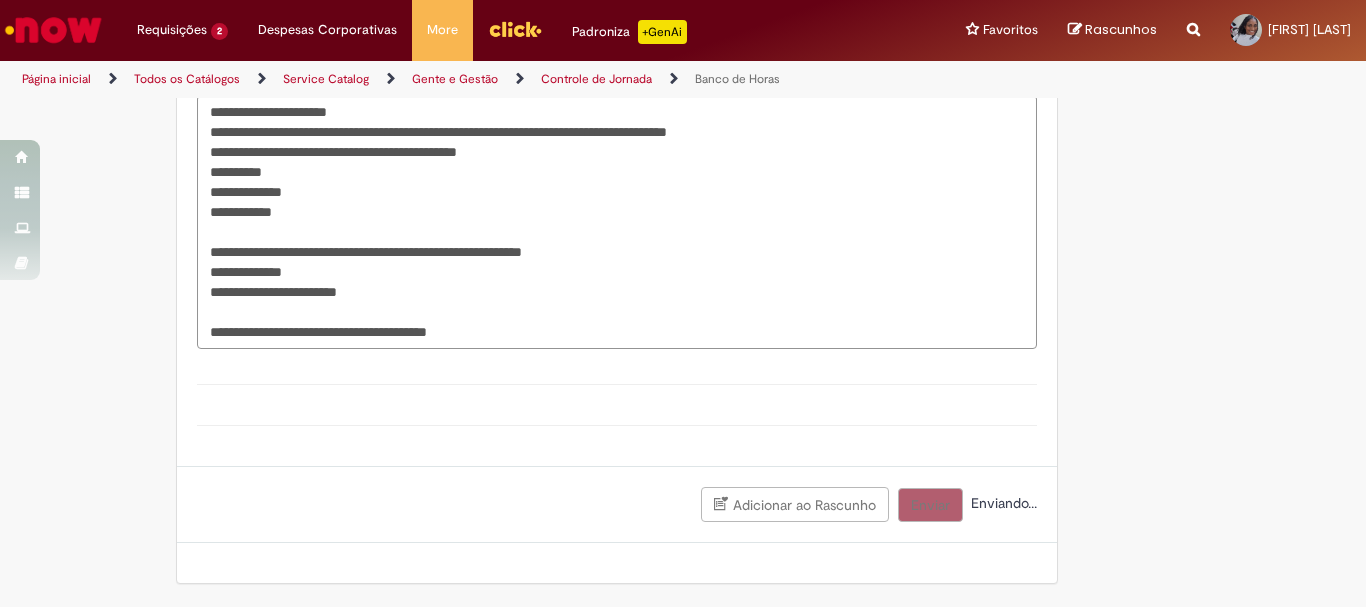 scroll, scrollTop: 2214, scrollLeft: 0, axis: vertical 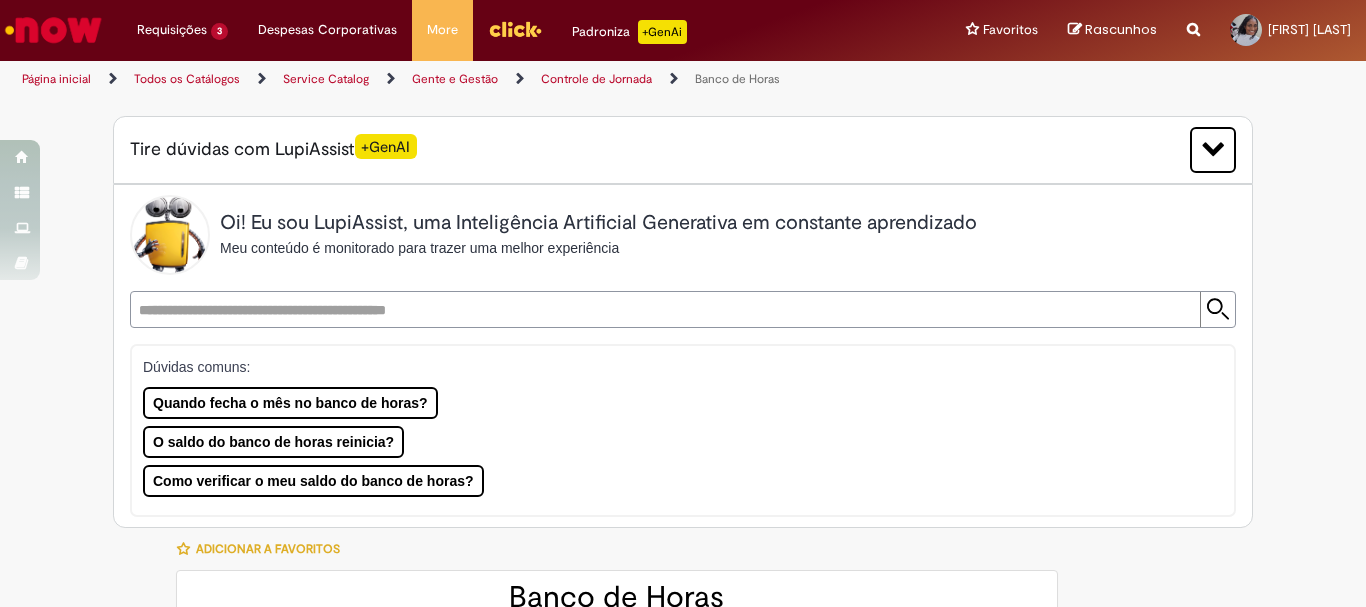 type on "********" 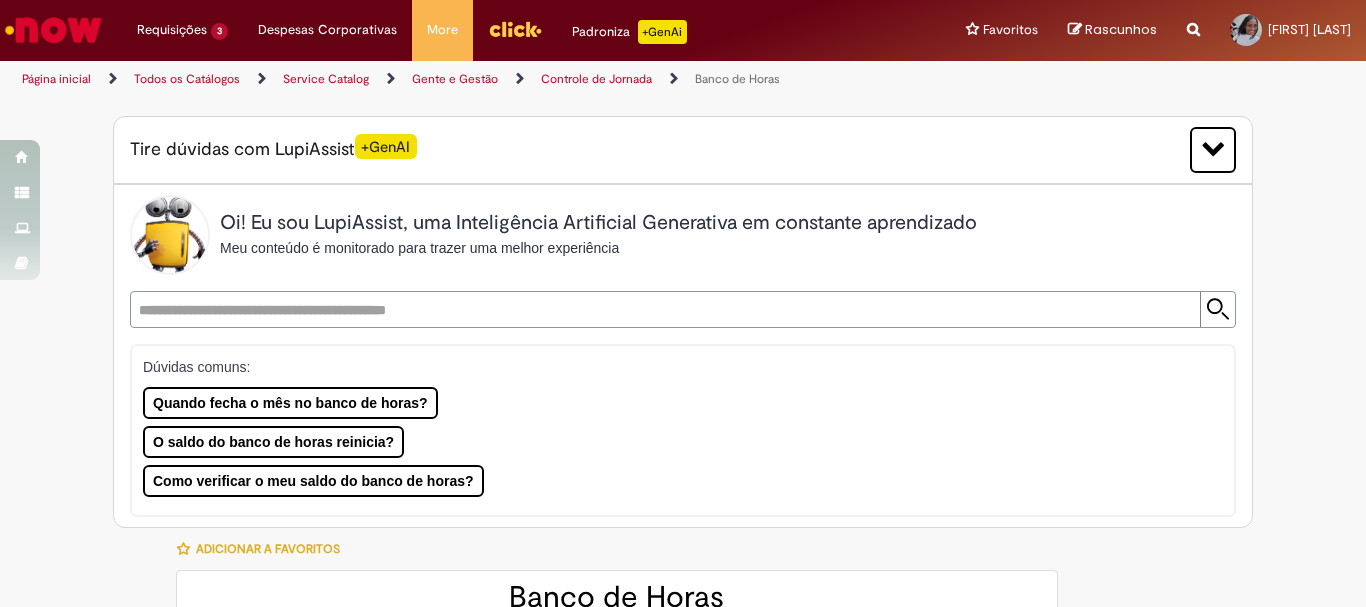 type on "**********" 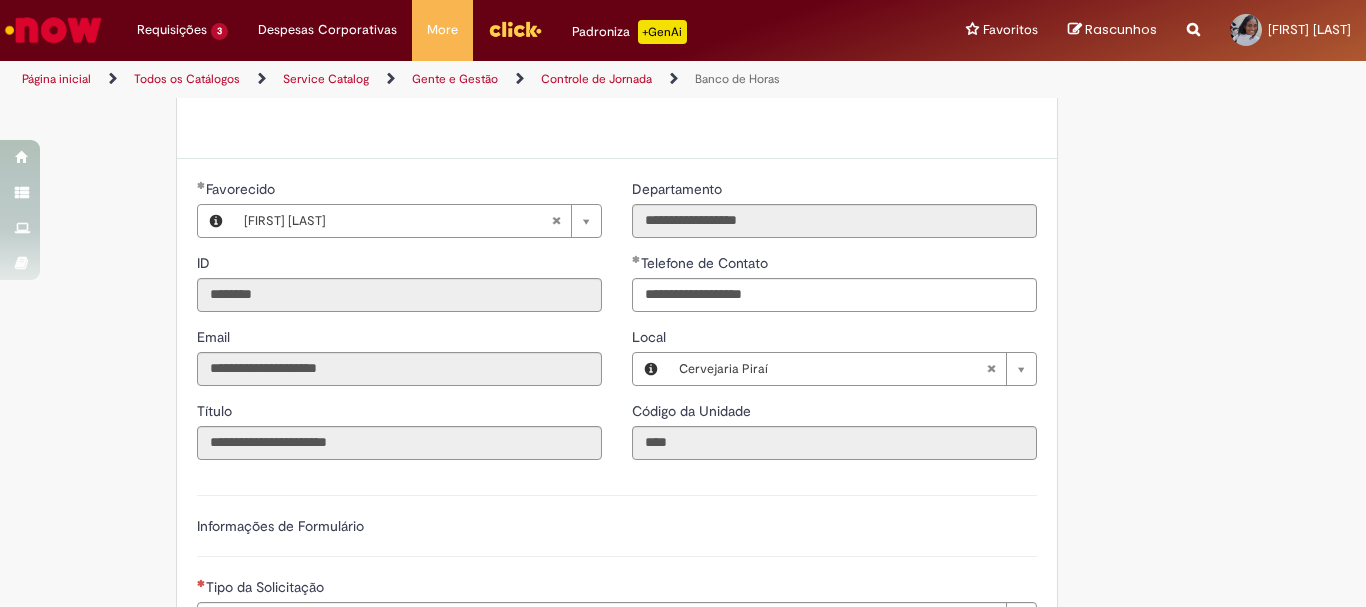 scroll, scrollTop: 1200, scrollLeft: 0, axis: vertical 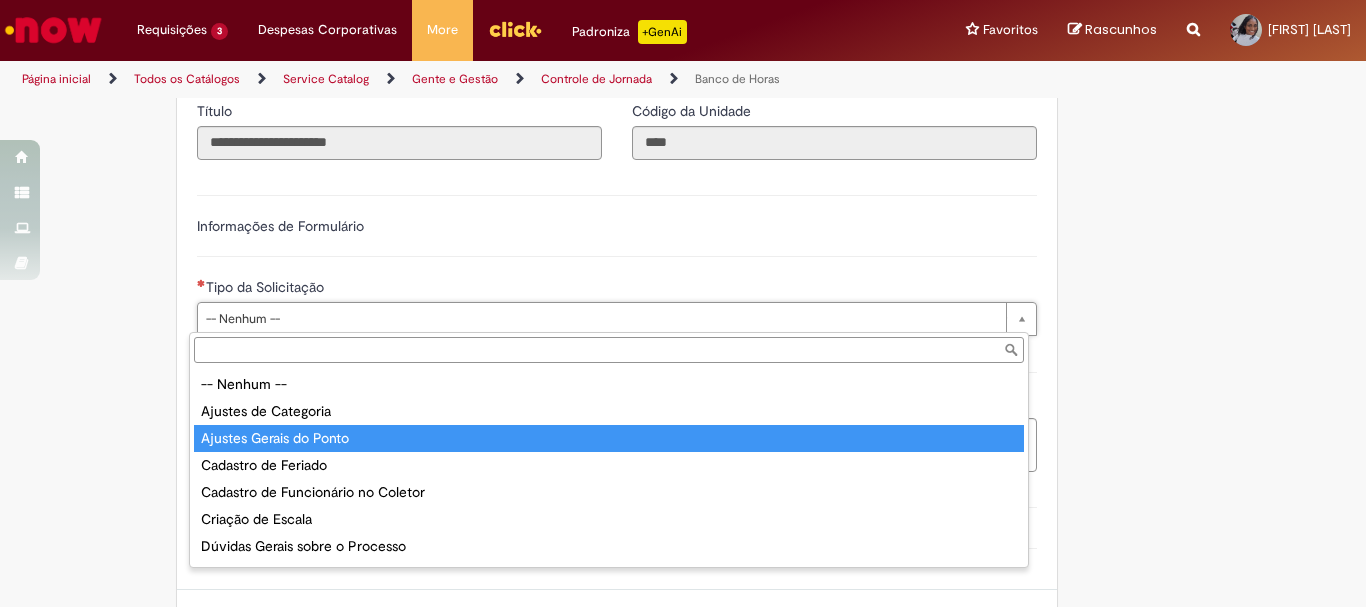 type on "**********" 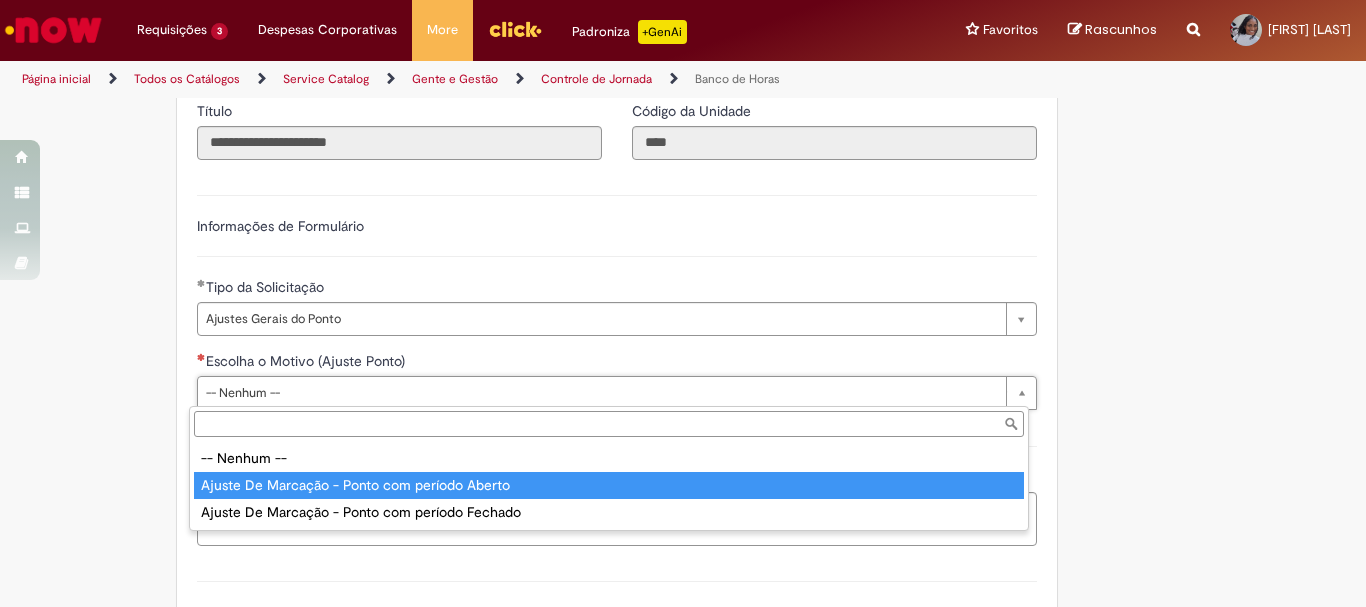 type on "**********" 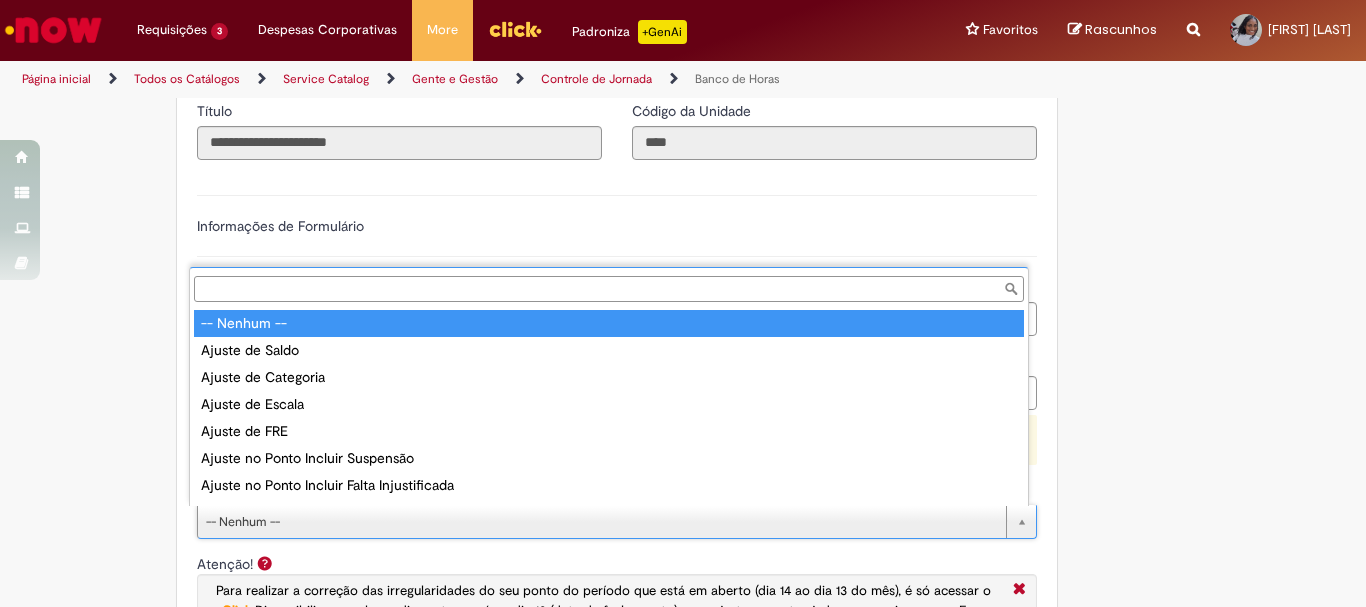 scroll, scrollTop: 16, scrollLeft: 0, axis: vertical 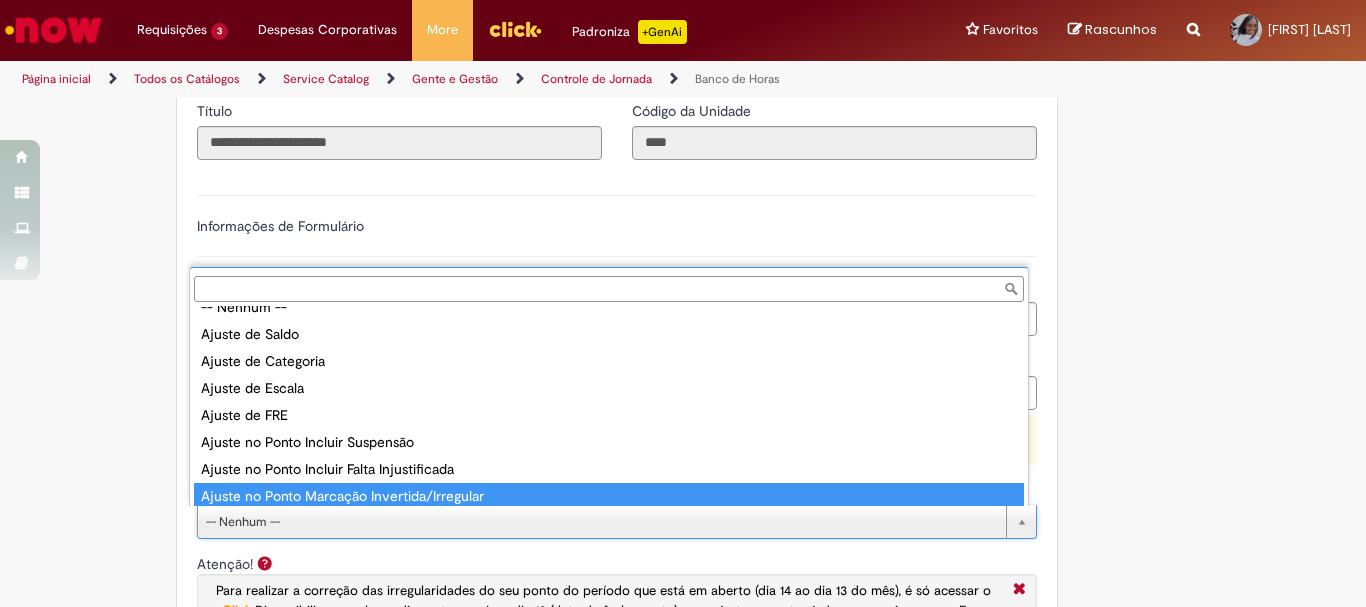 type on "**********" 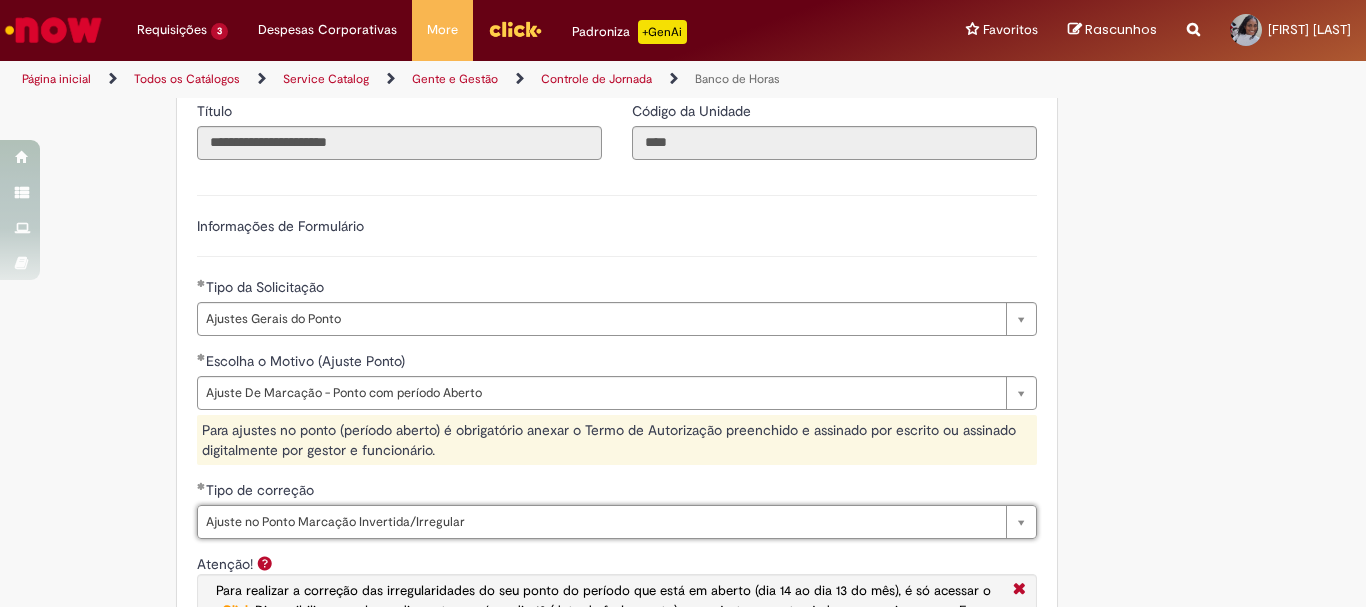 scroll, scrollTop: 1600, scrollLeft: 0, axis: vertical 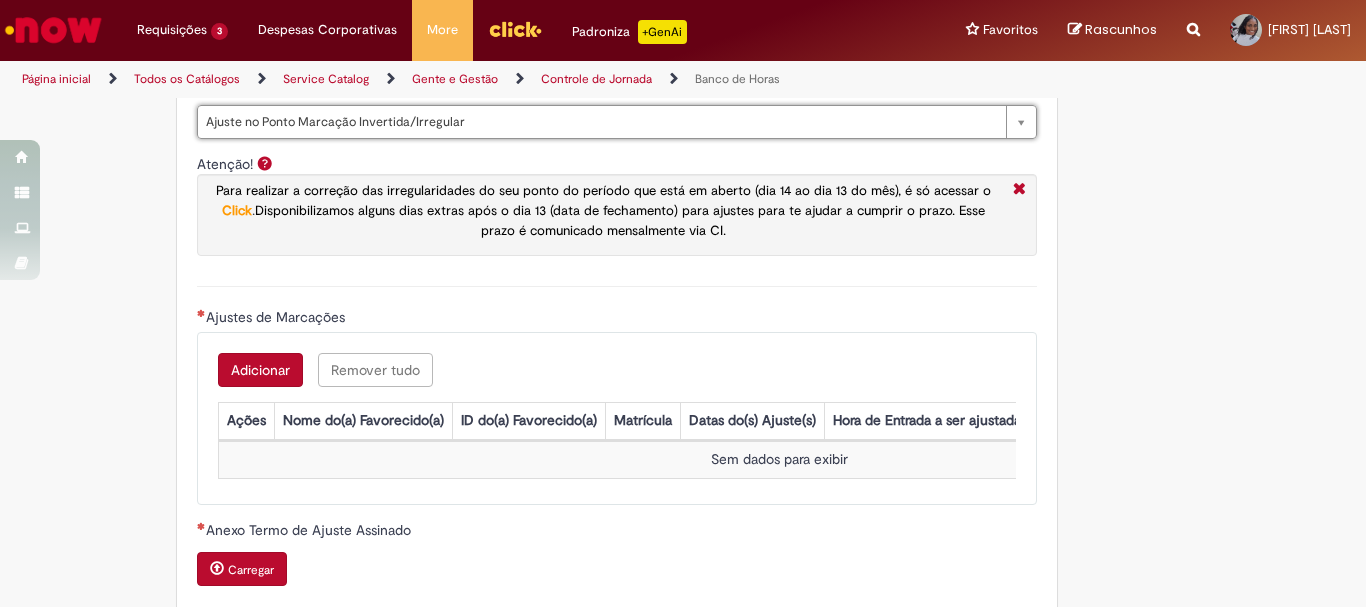 click on "Adicionar" at bounding box center [260, 370] 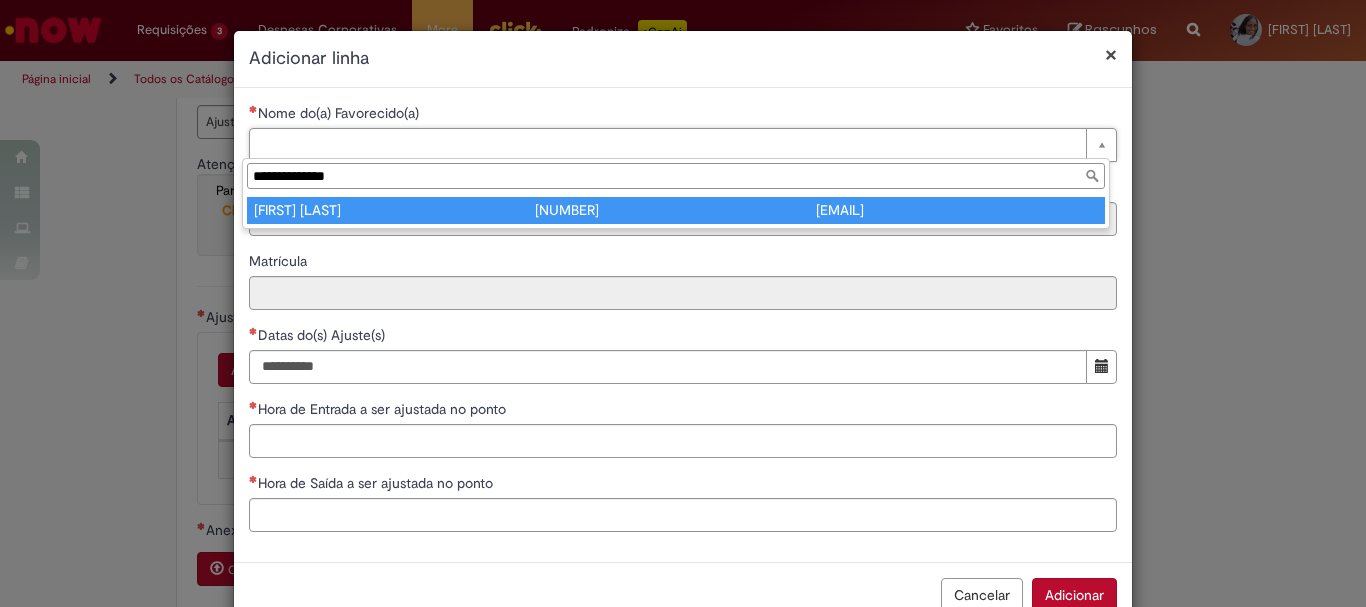 type on "**********" 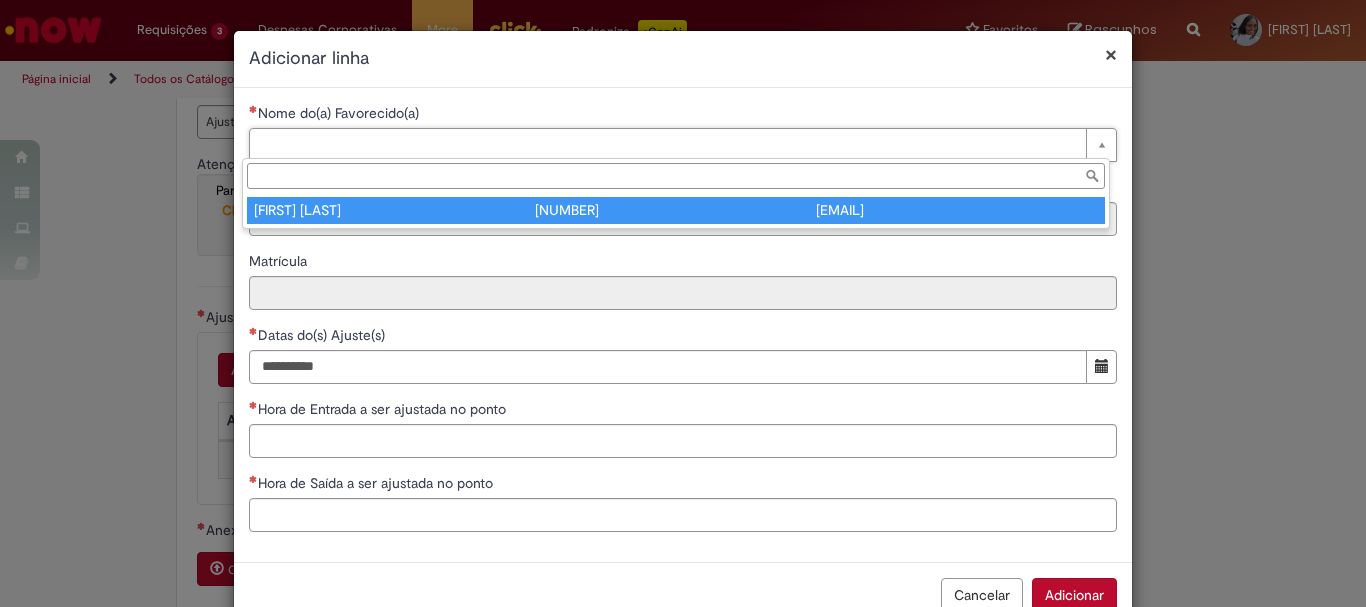 type on "********" 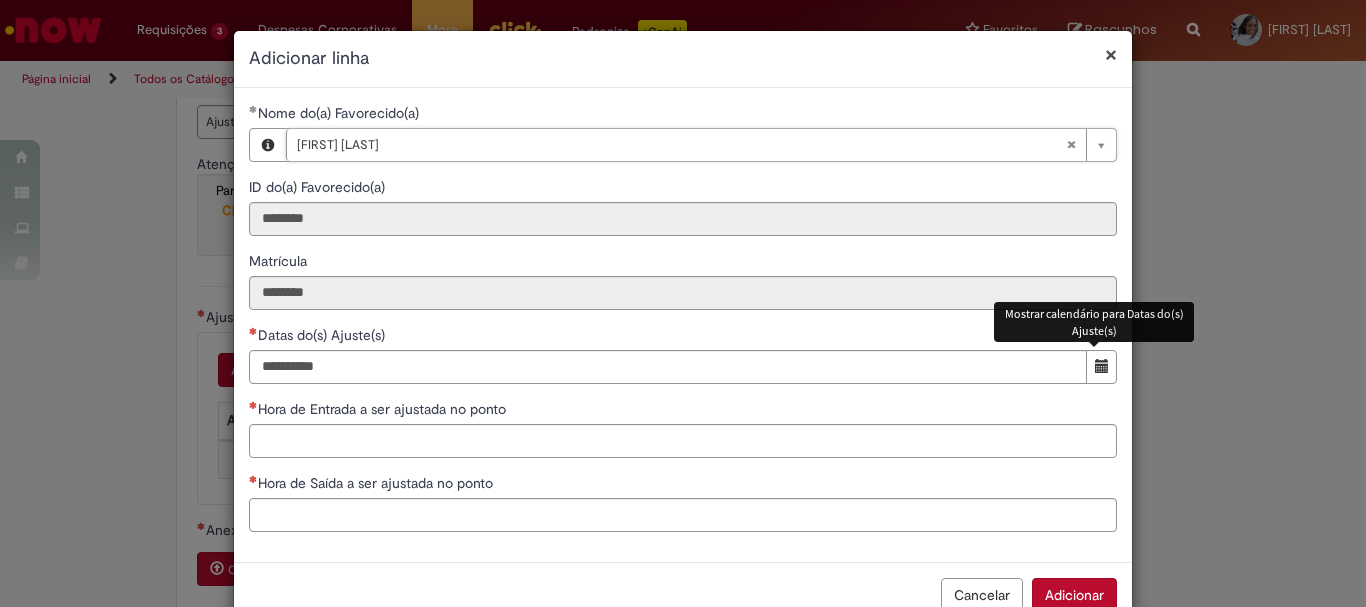 click at bounding box center [1101, 367] 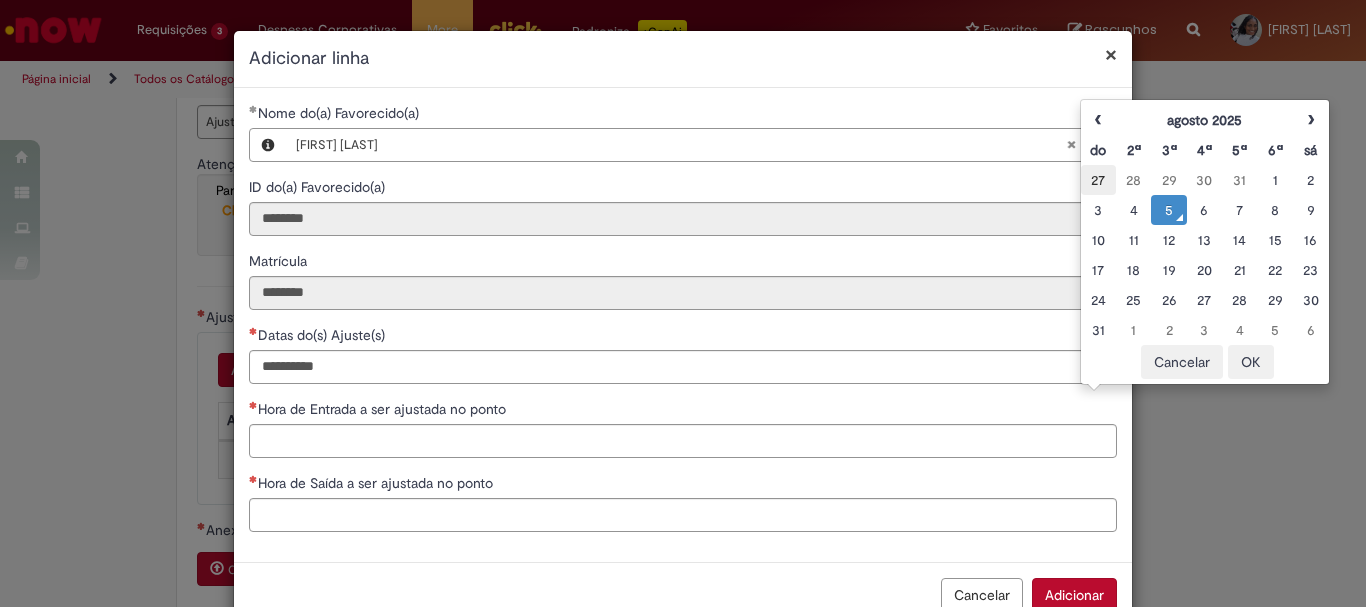 click on "27" at bounding box center [1098, 180] 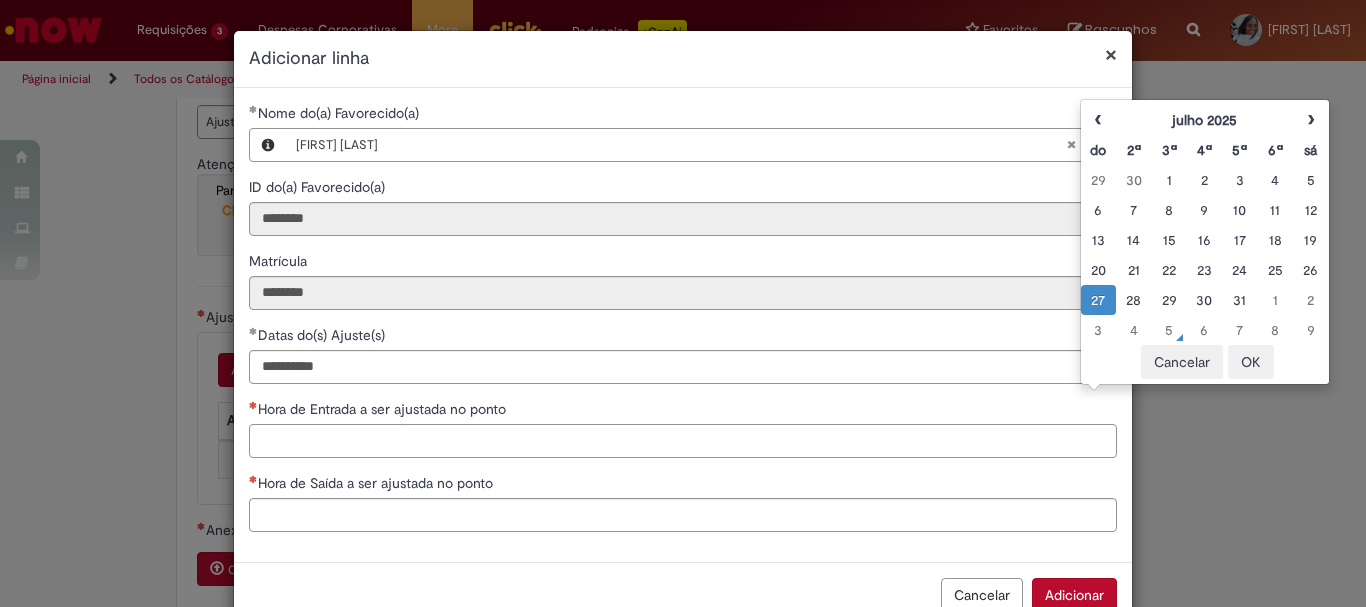 click on "Hora de Entrada a ser ajustada no ponto" at bounding box center (683, 441) 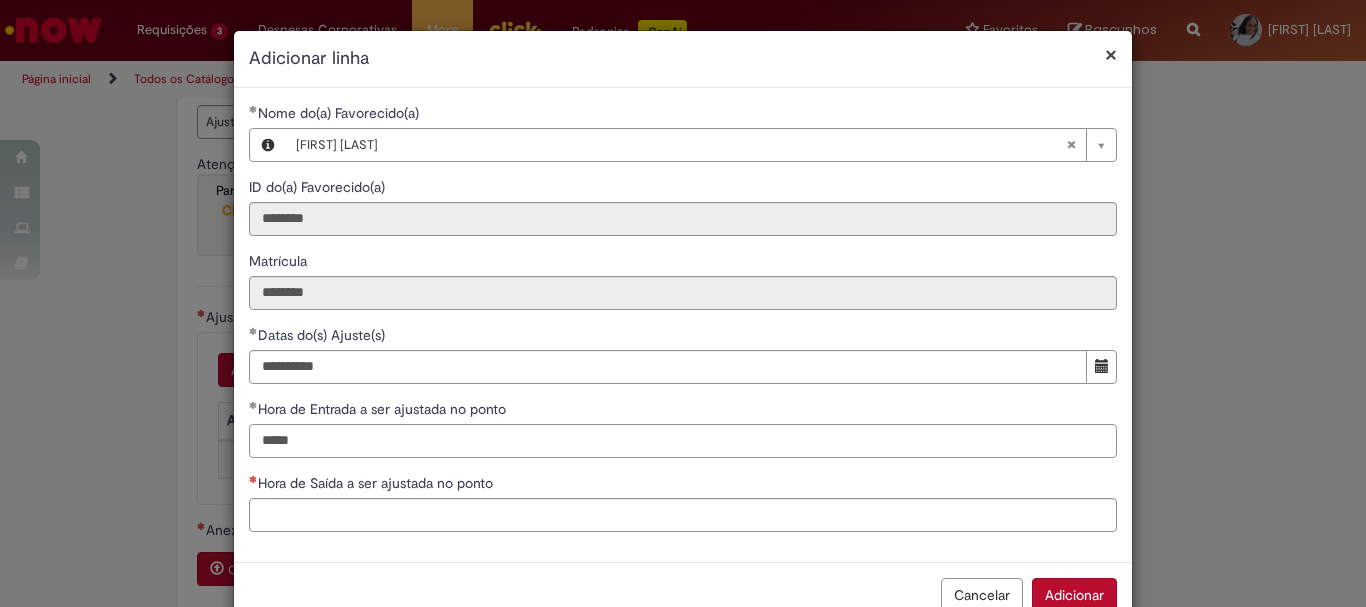type on "*****" 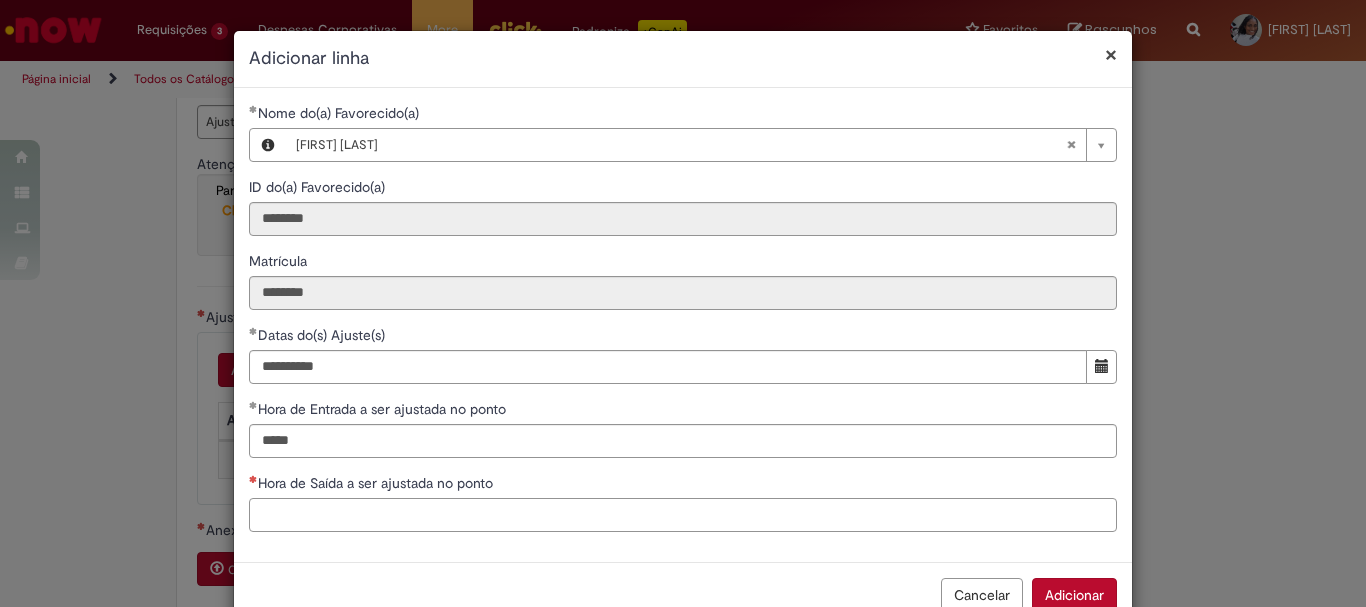 click on "Hora de Saída a ser ajustada no ponto" at bounding box center (683, 515) 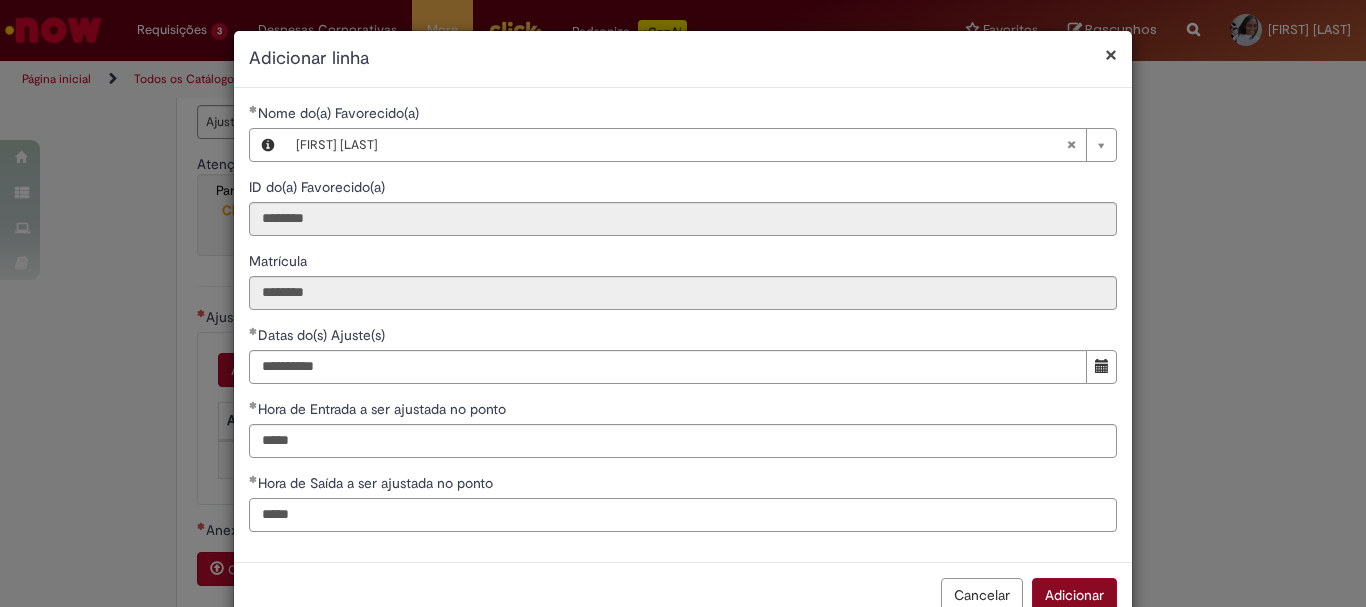 type on "*****" 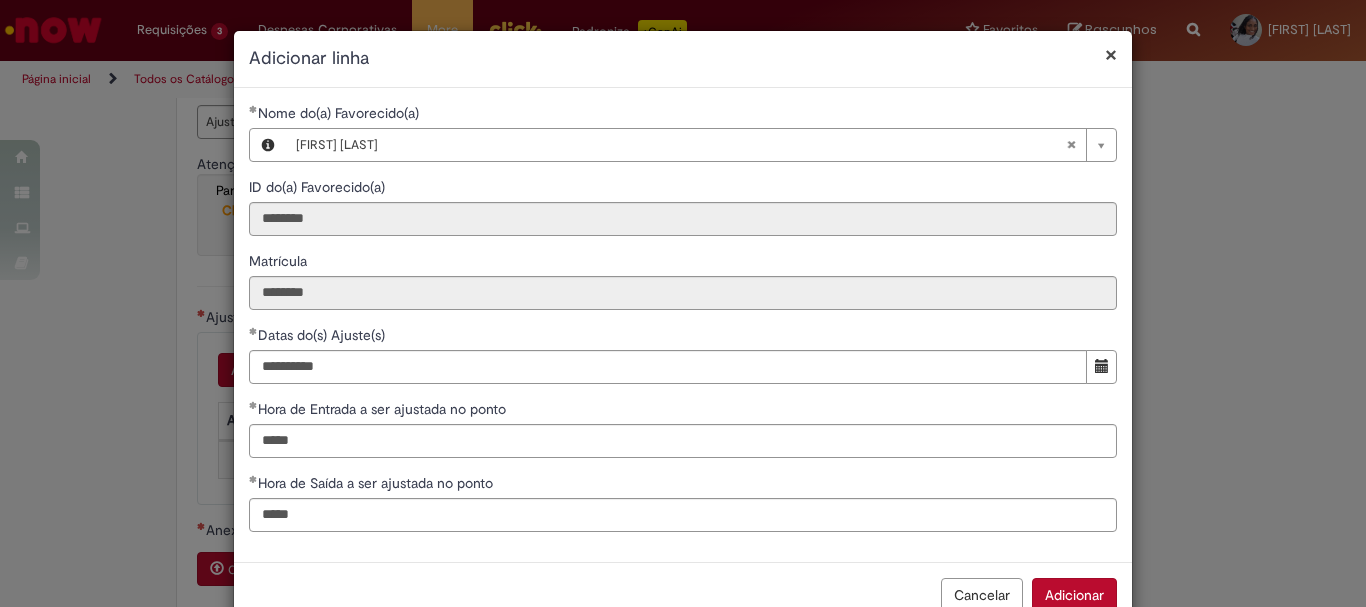 click on "Adicionar" at bounding box center (1074, 595) 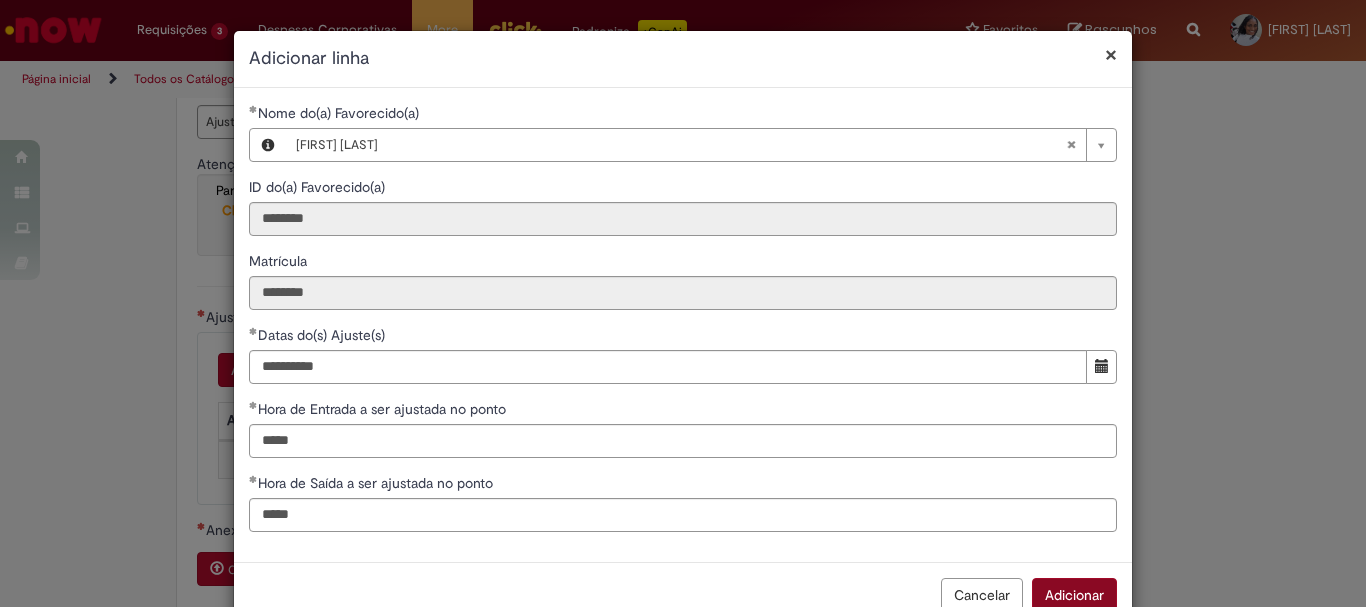 scroll, scrollTop: 5, scrollLeft: 0, axis: vertical 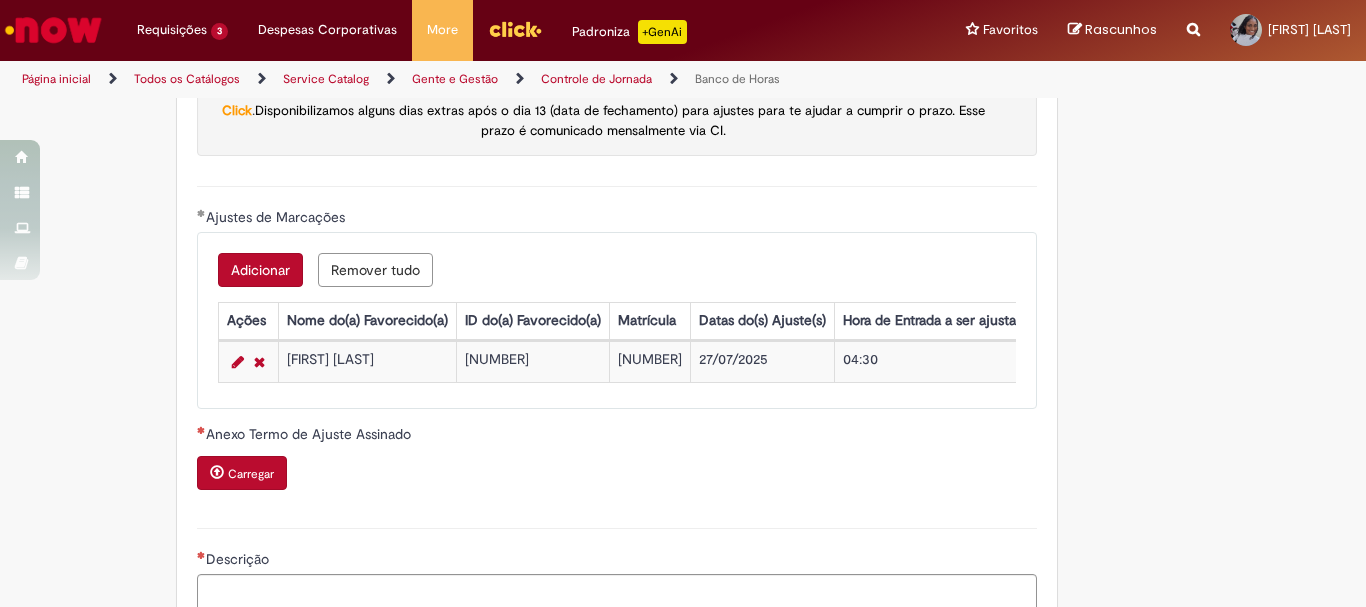click on "Carregar" at bounding box center (242, 473) 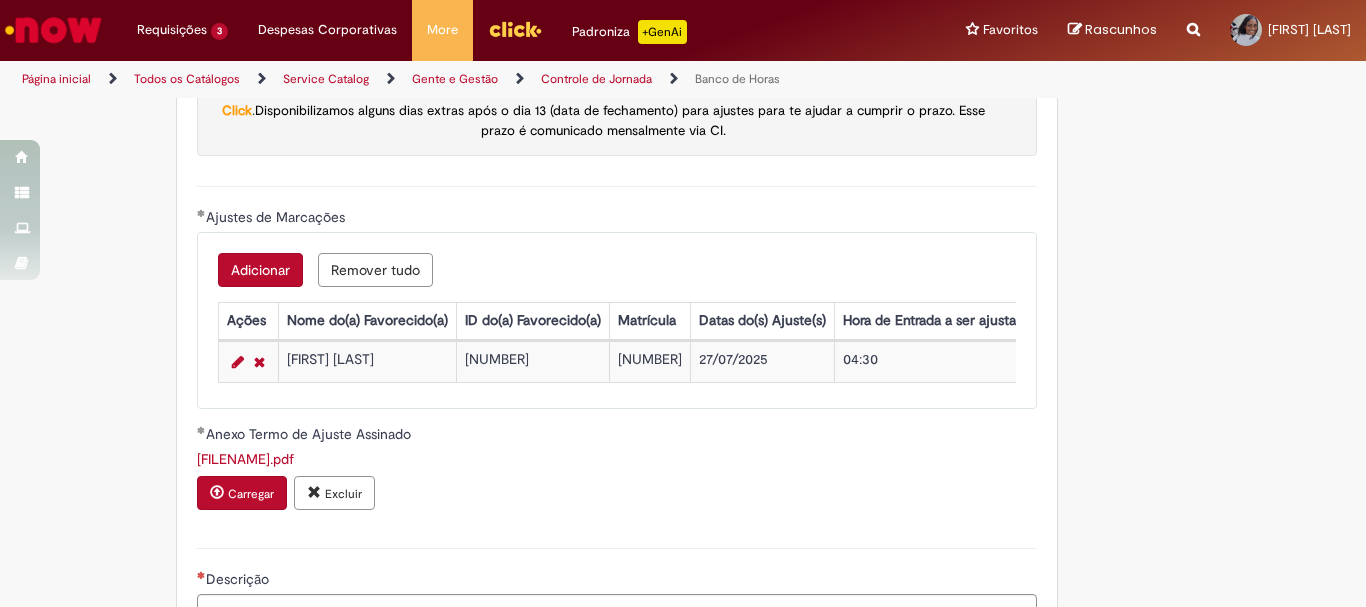 scroll, scrollTop: 1900, scrollLeft: 0, axis: vertical 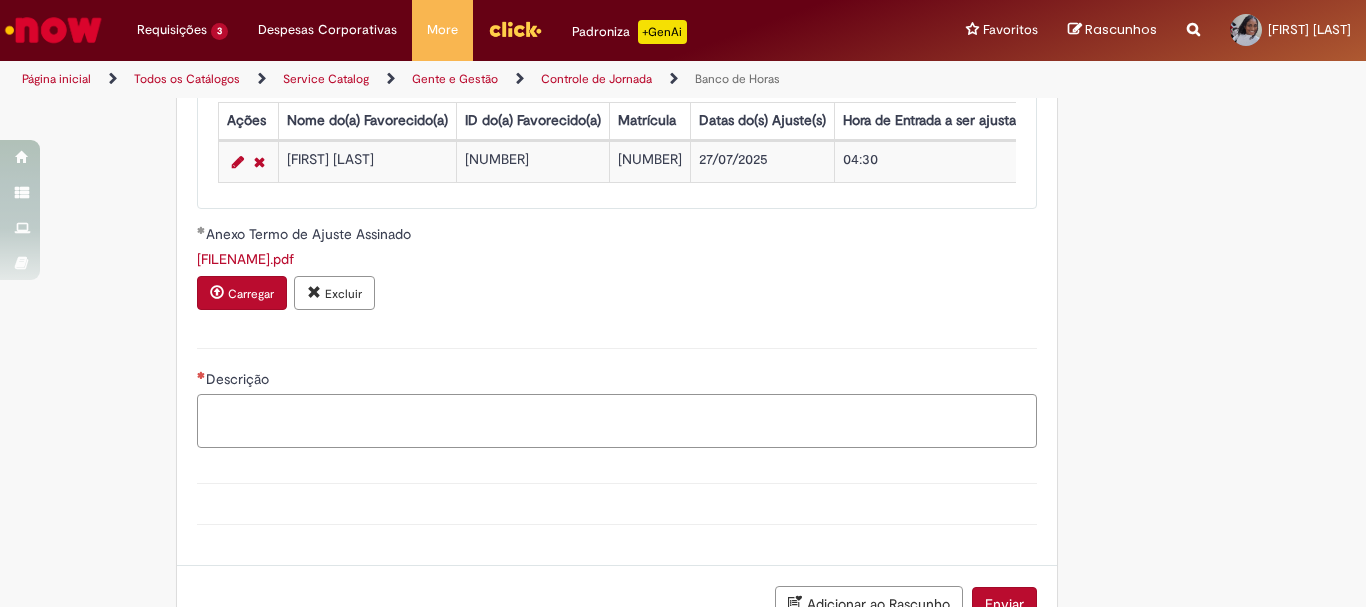 click on "Descrição" at bounding box center [617, 421] 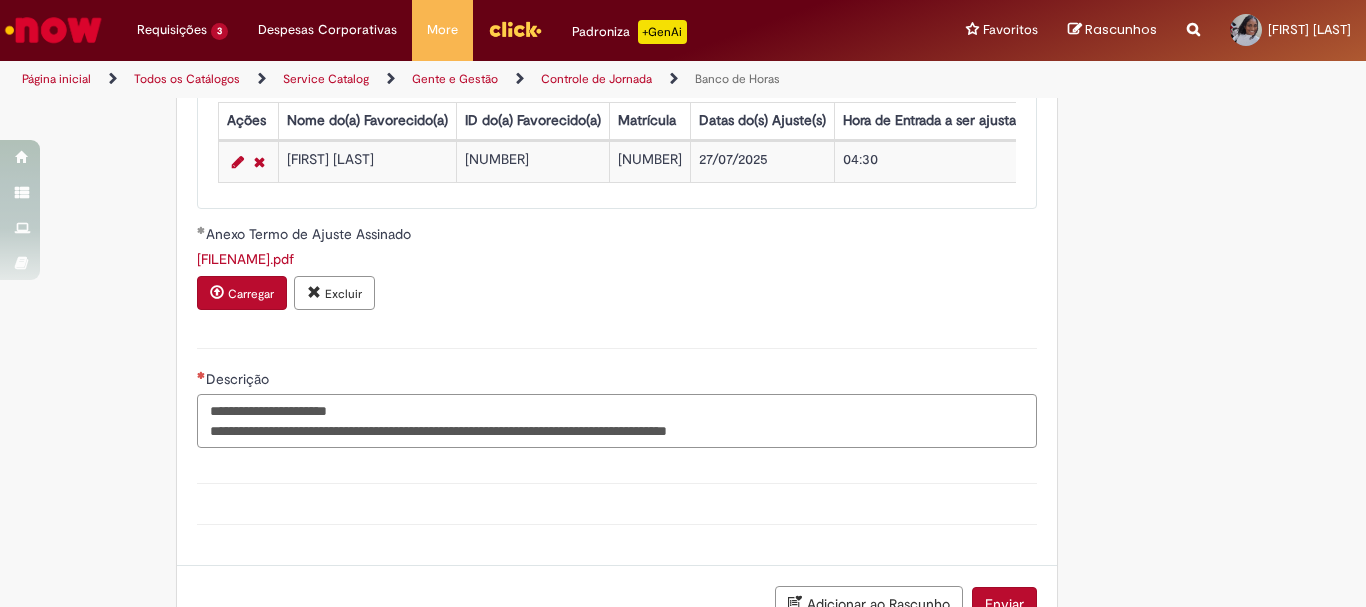 scroll, scrollTop: 1949, scrollLeft: 0, axis: vertical 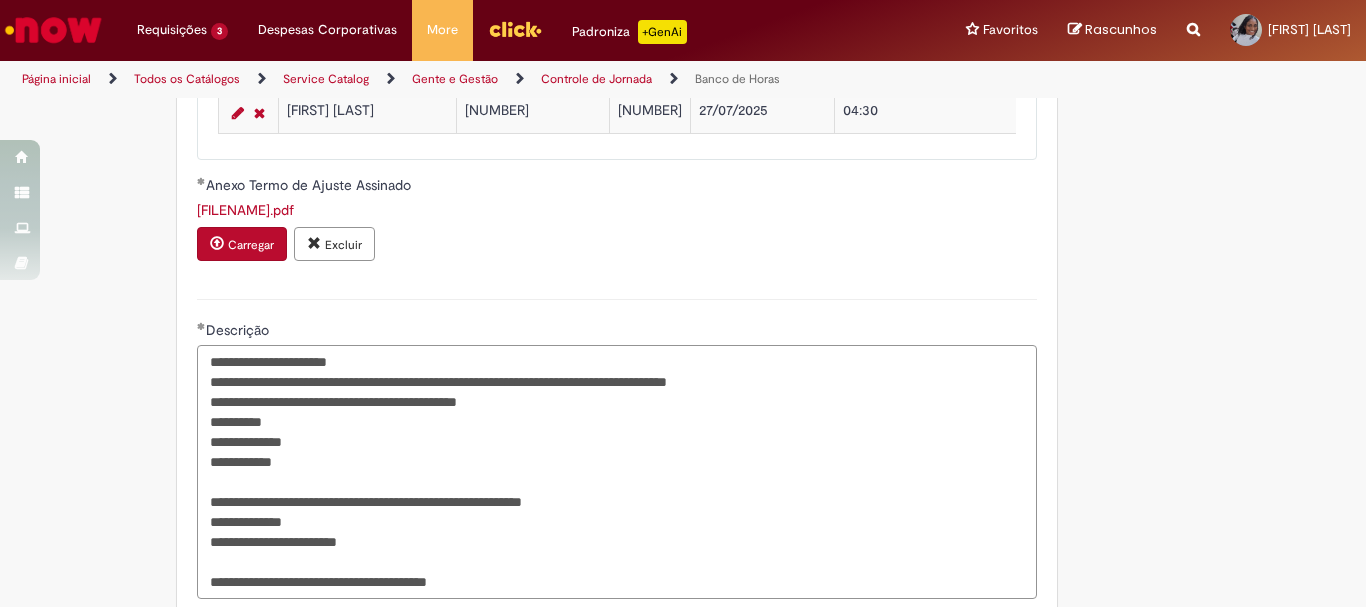 click on "**********" at bounding box center (617, 472) 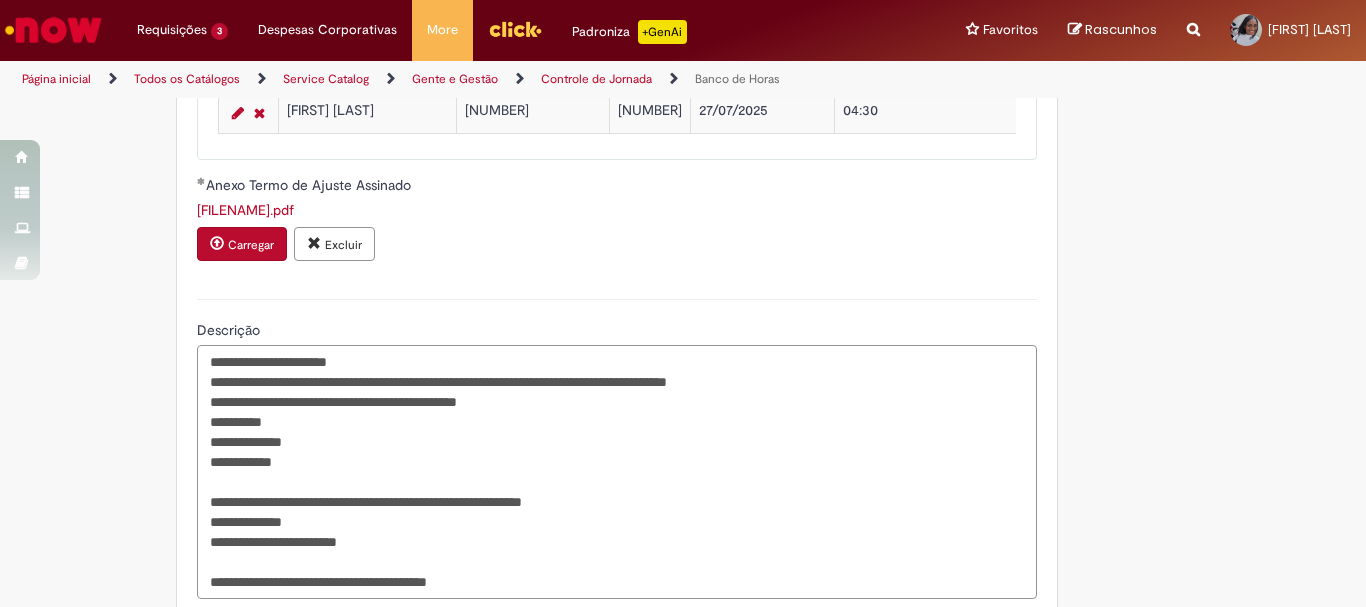 scroll, scrollTop: 2149, scrollLeft: 0, axis: vertical 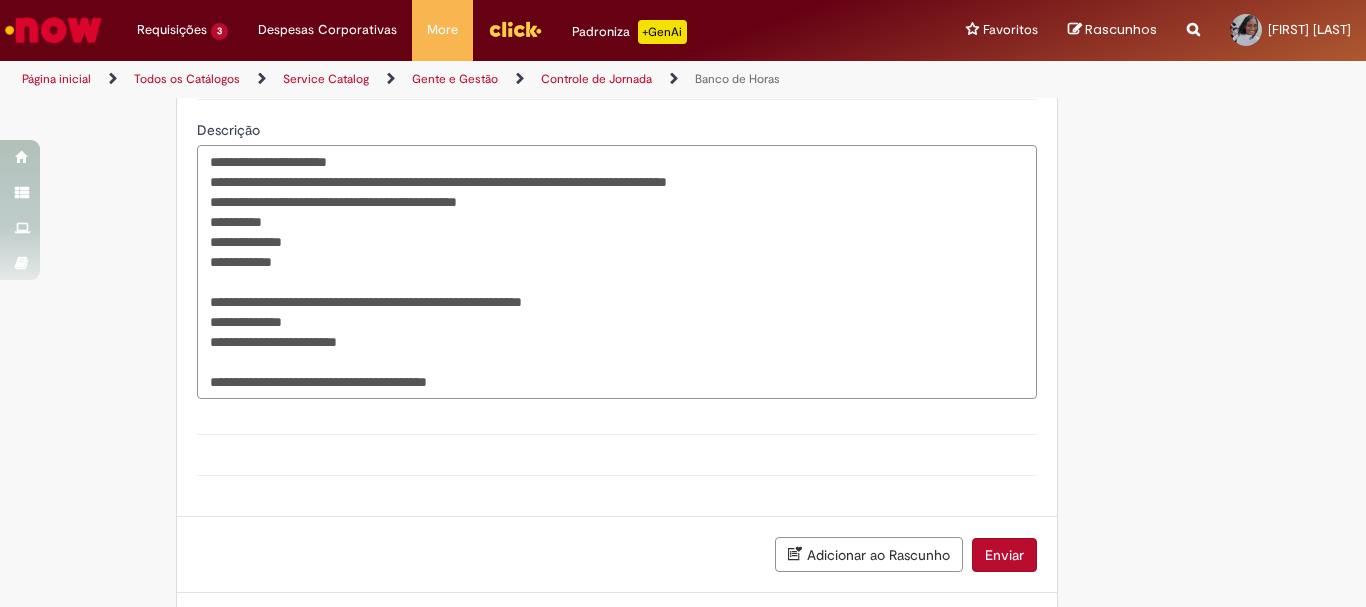 click on "**********" at bounding box center (617, 272) 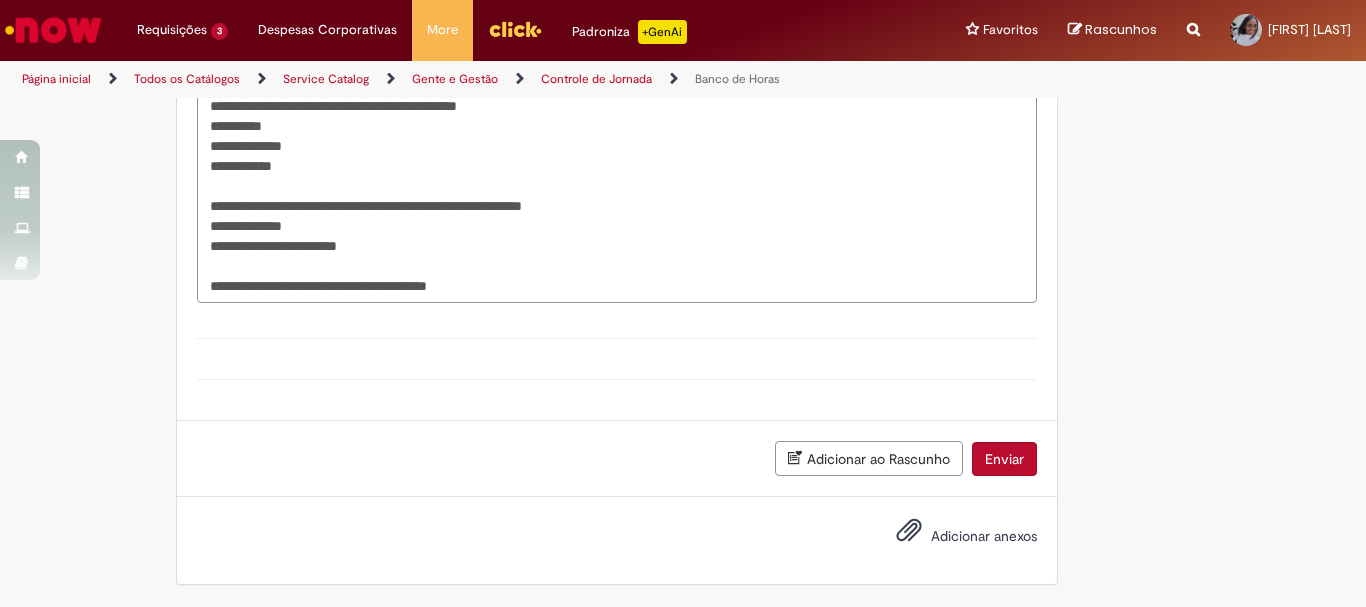 click on "**********" at bounding box center [617, 176] 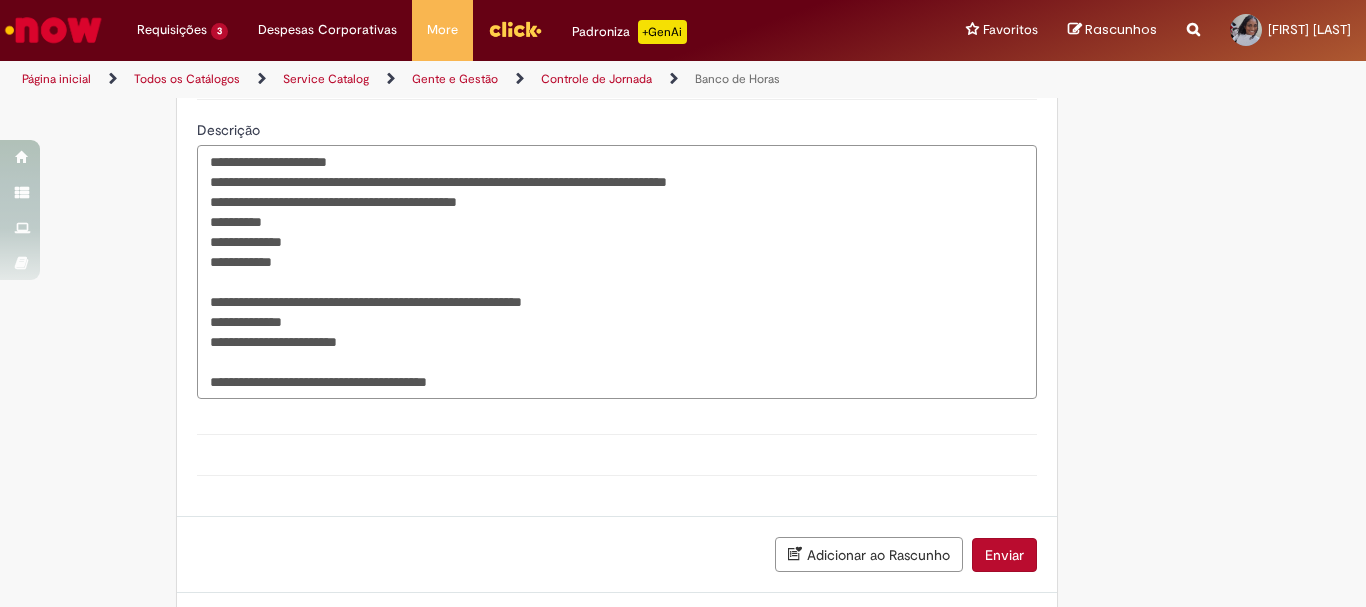 scroll, scrollTop: 2049, scrollLeft: 0, axis: vertical 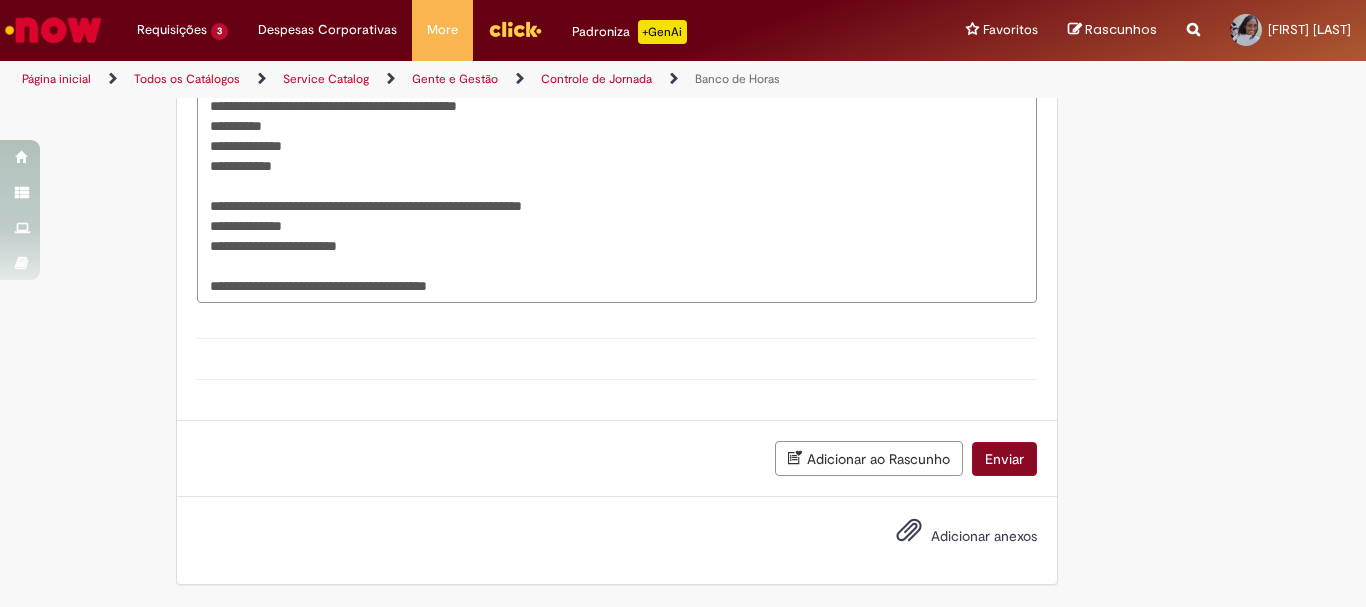type on "**********" 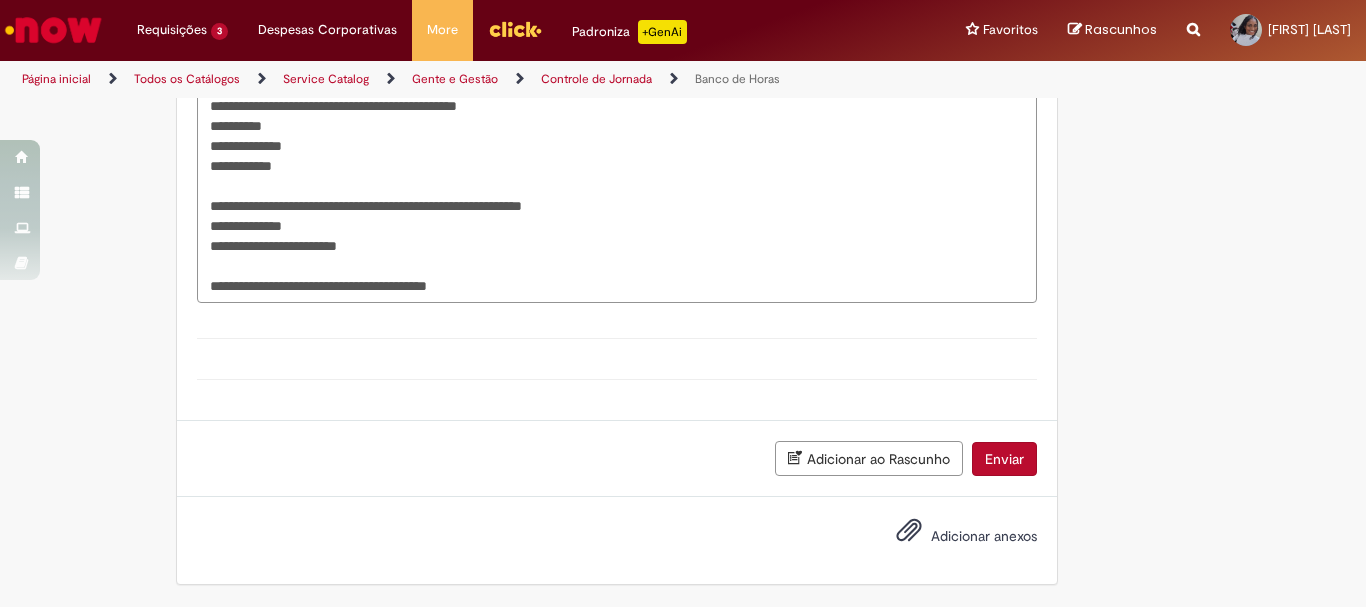 click on "Enviar" at bounding box center [1004, 459] 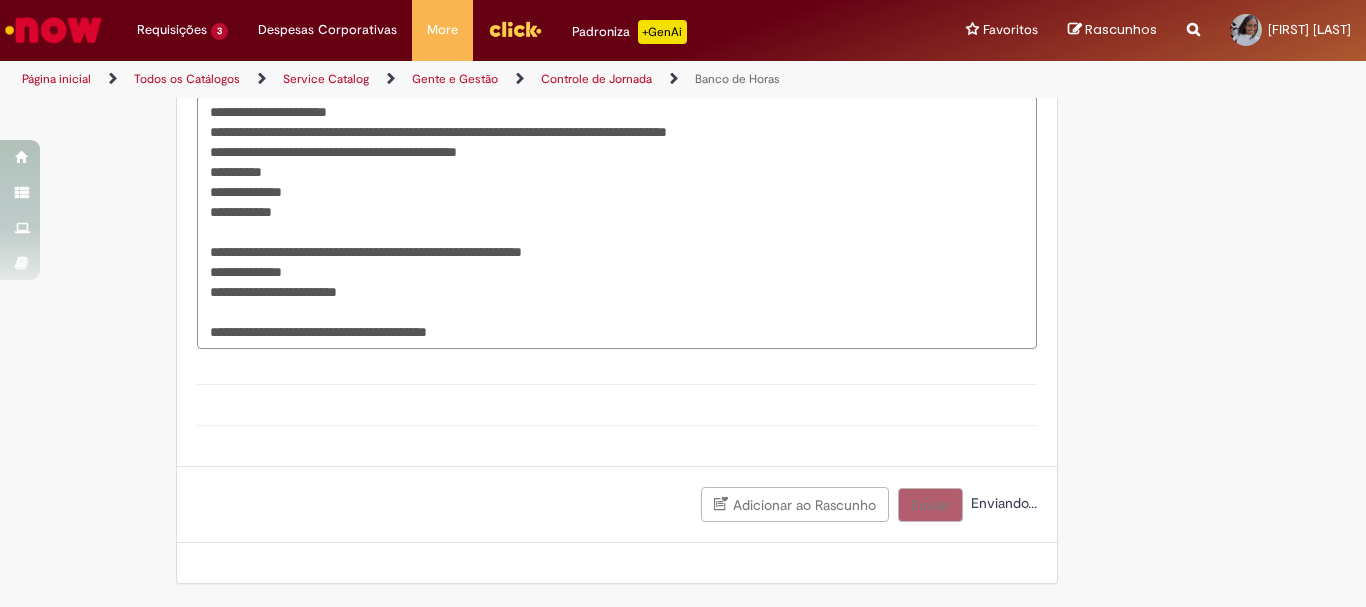 scroll, scrollTop: 2214, scrollLeft: 0, axis: vertical 